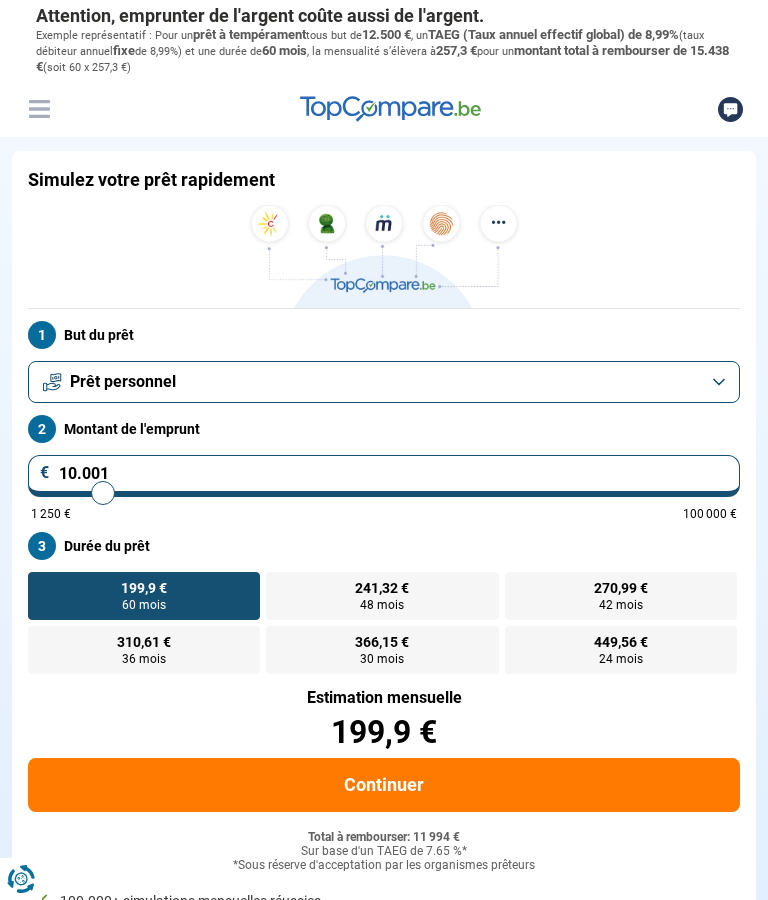 scroll, scrollTop: 0, scrollLeft: 0, axis: both 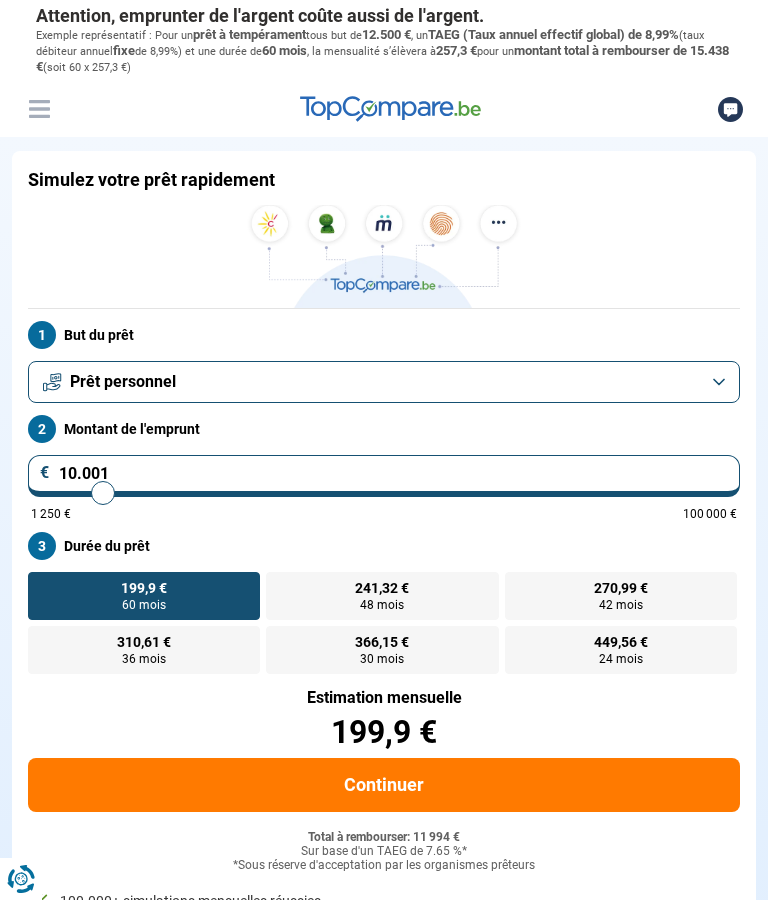 click on "Continuer" at bounding box center [384, 785] 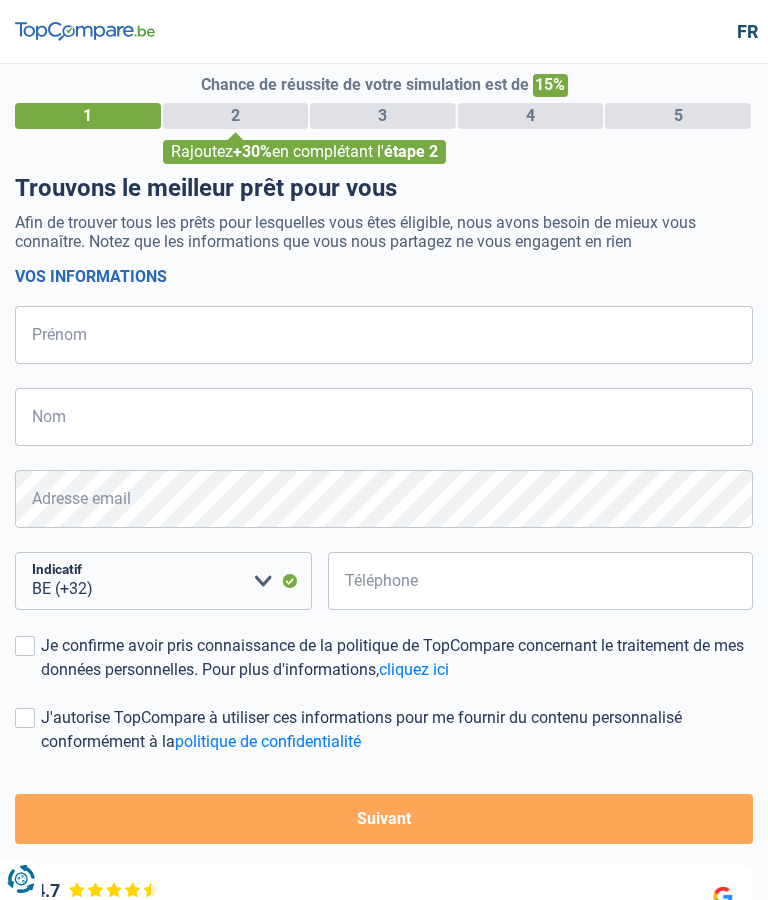 select on "32" 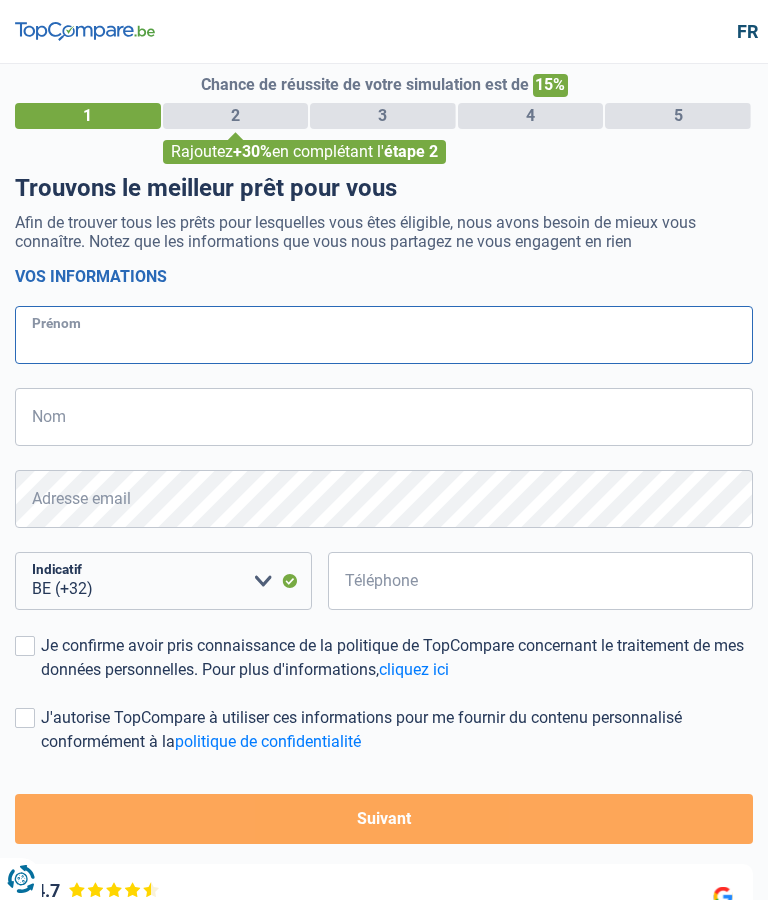 click on "Prénom" at bounding box center (384, 335) 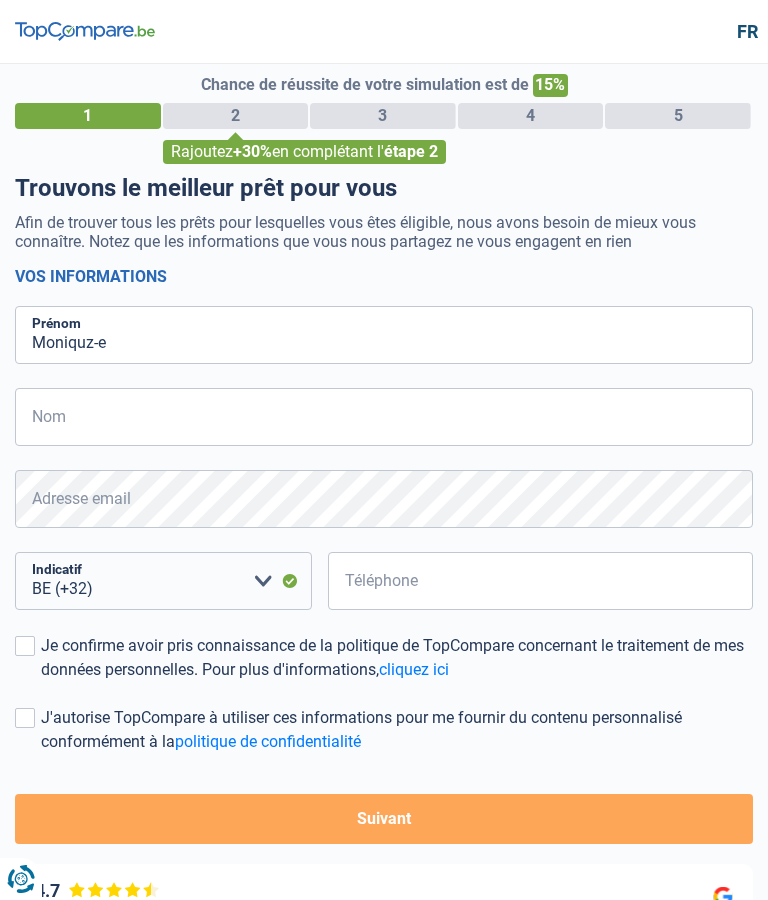 click on "Nom" at bounding box center [384, 417] 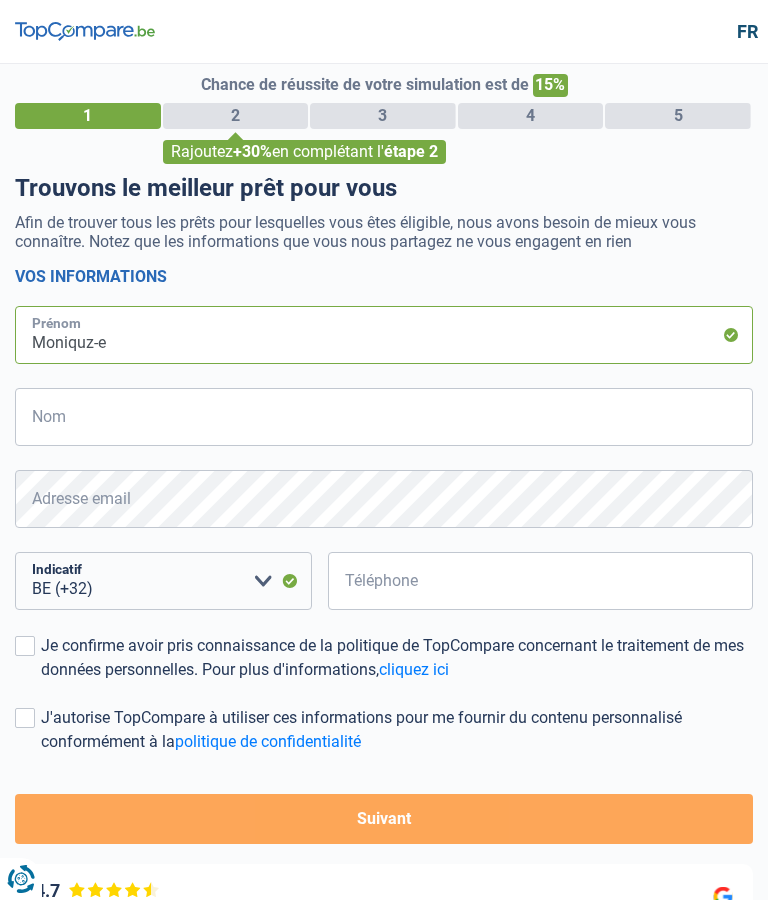 click on "Moniquz-e" at bounding box center [384, 335] 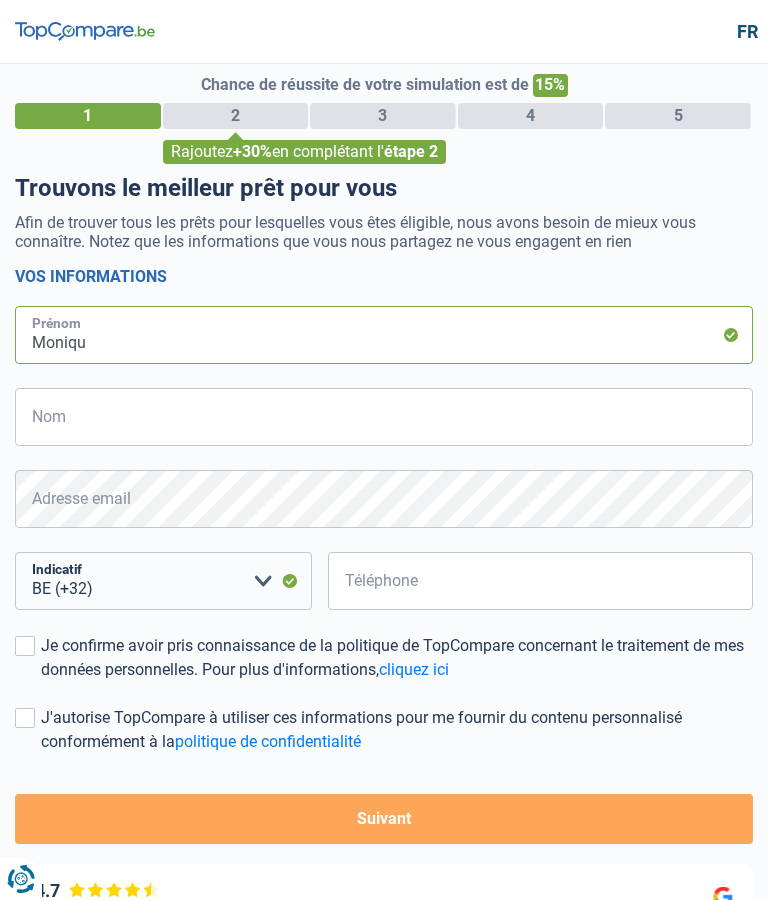 type on "Monique" 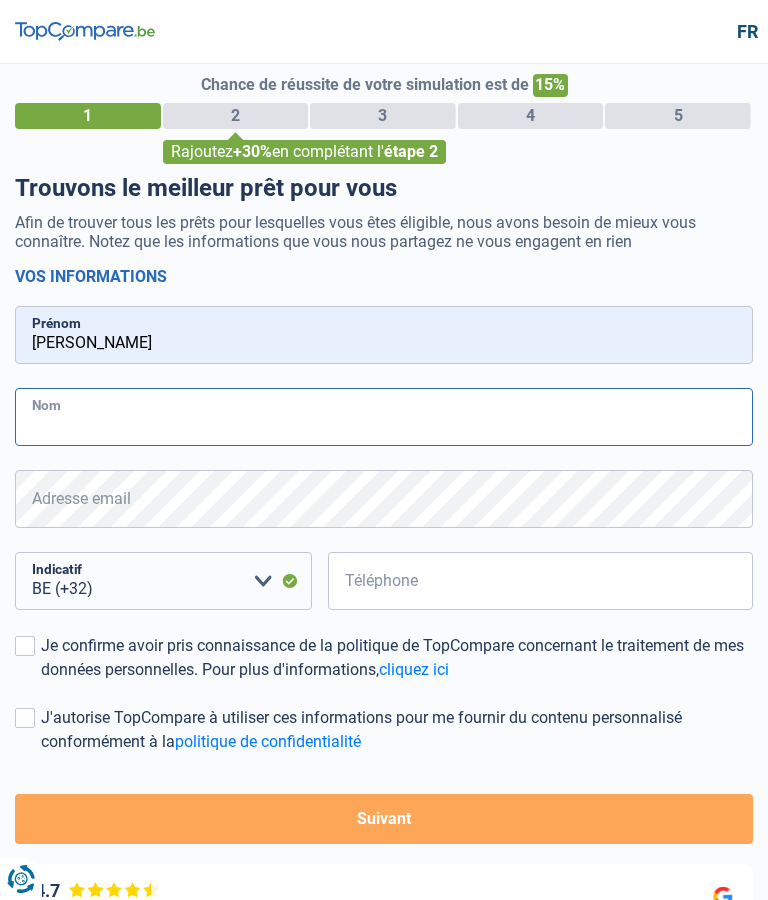 type on "Van Gestel" 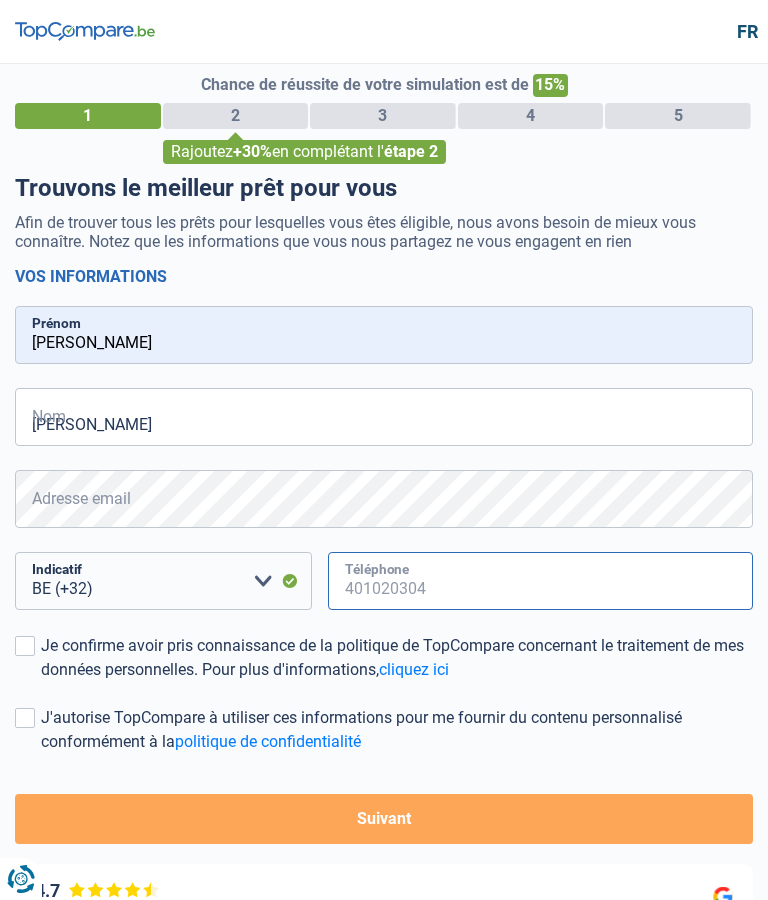 type on "25203690" 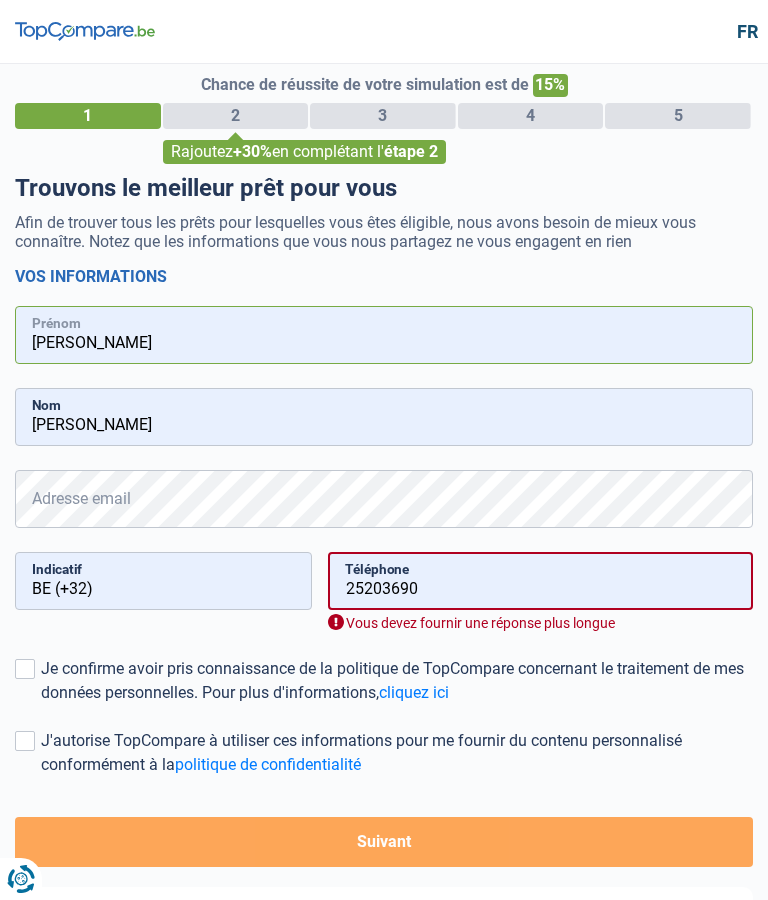 type on "Monique" 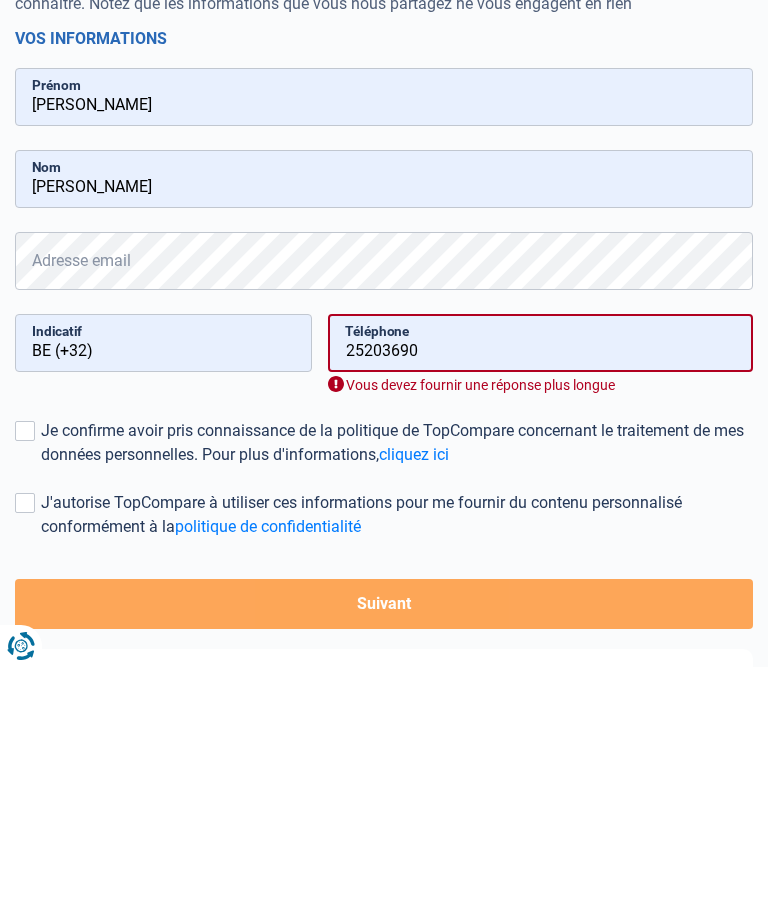 scroll, scrollTop: 221, scrollLeft: 0, axis: vertical 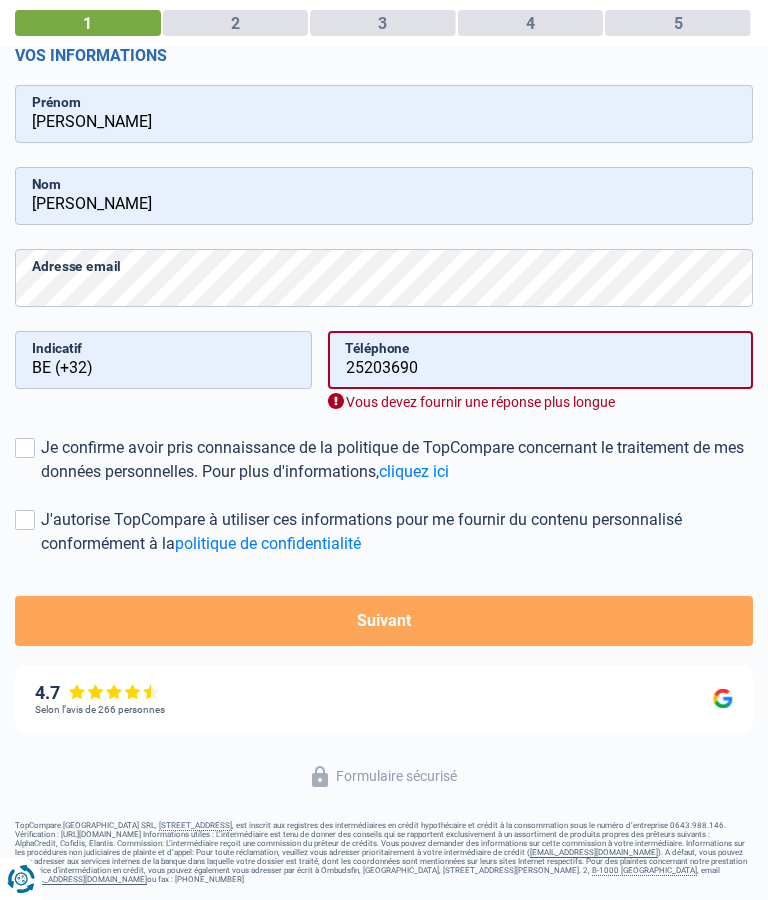 click on "25203690" at bounding box center (540, 360) 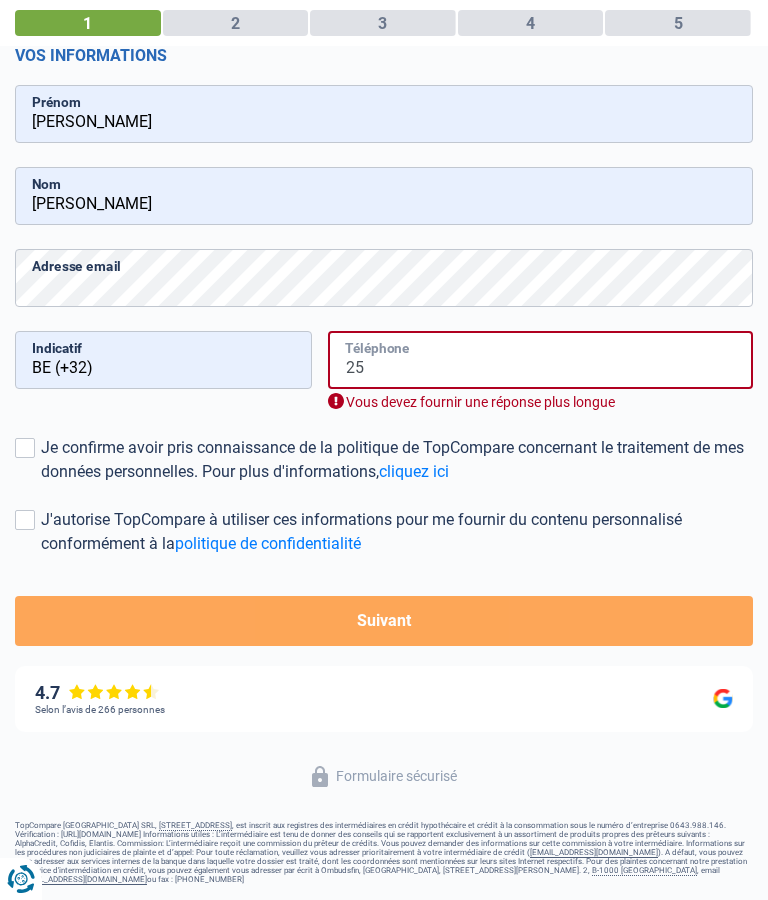type on "2" 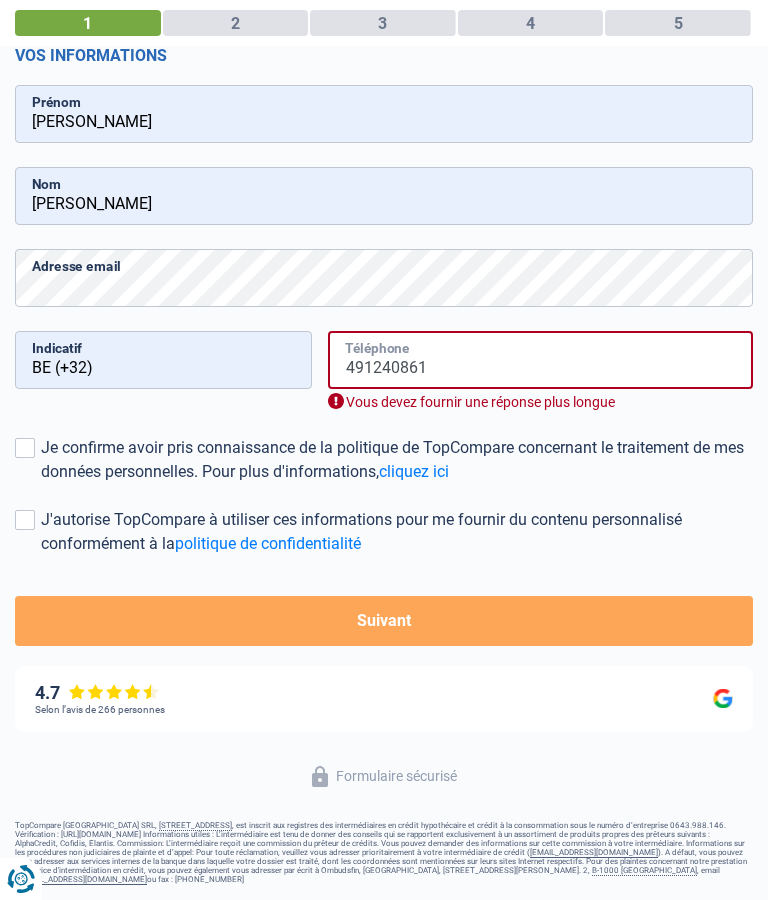 scroll, scrollTop: 198, scrollLeft: 0, axis: vertical 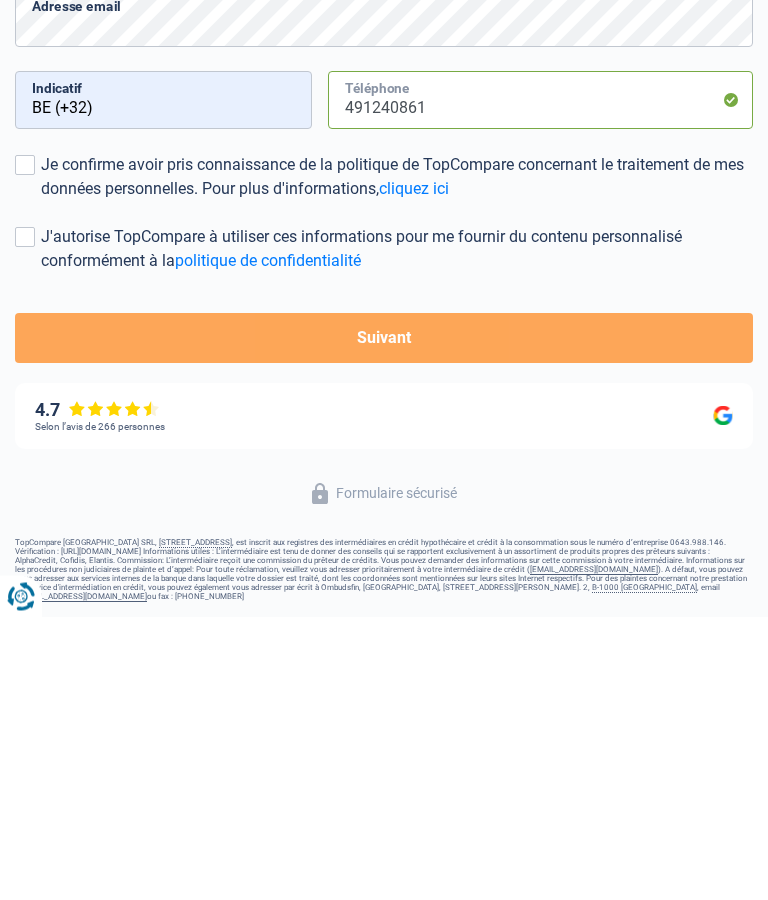 type on "491240861" 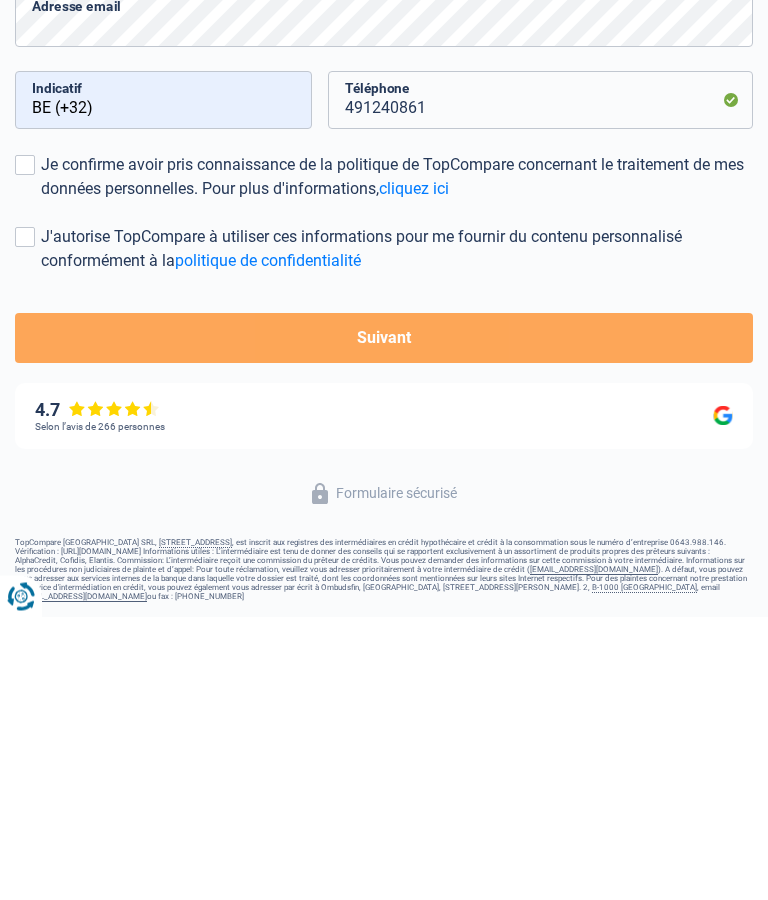 click at bounding box center (25, 448) 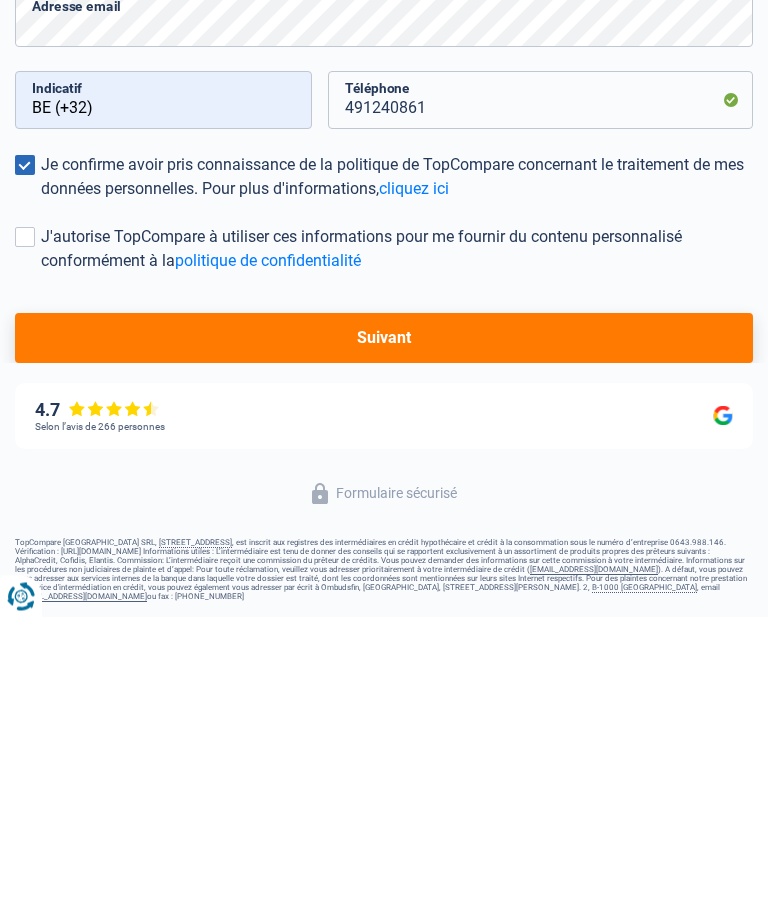 scroll, scrollTop: 118, scrollLeft: 0, axis: vertical 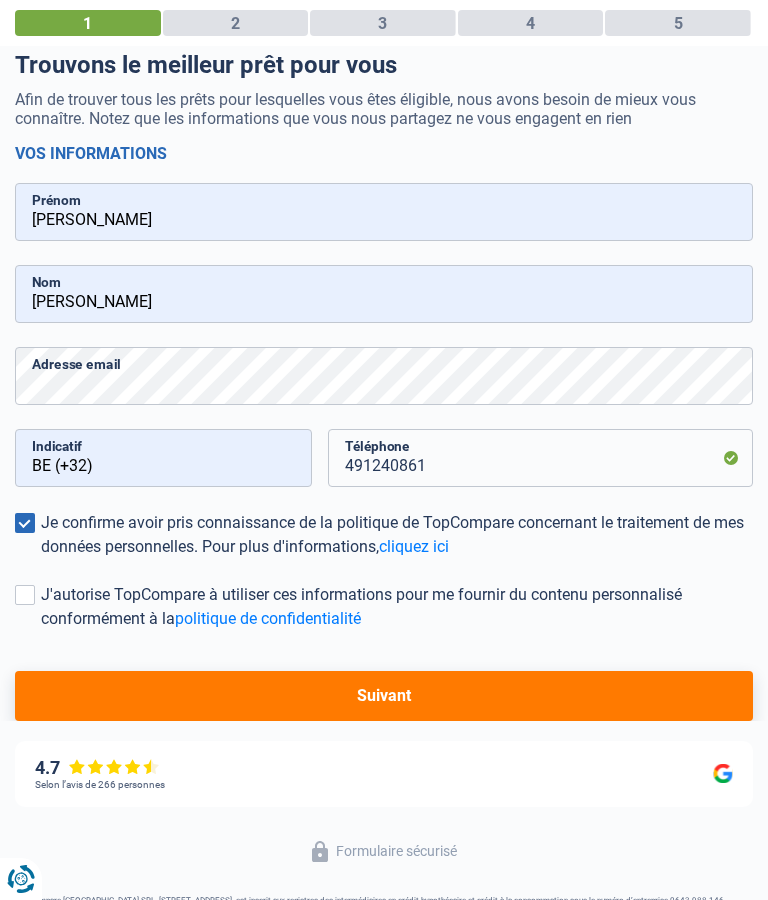 click at bounding box center (25, 595) 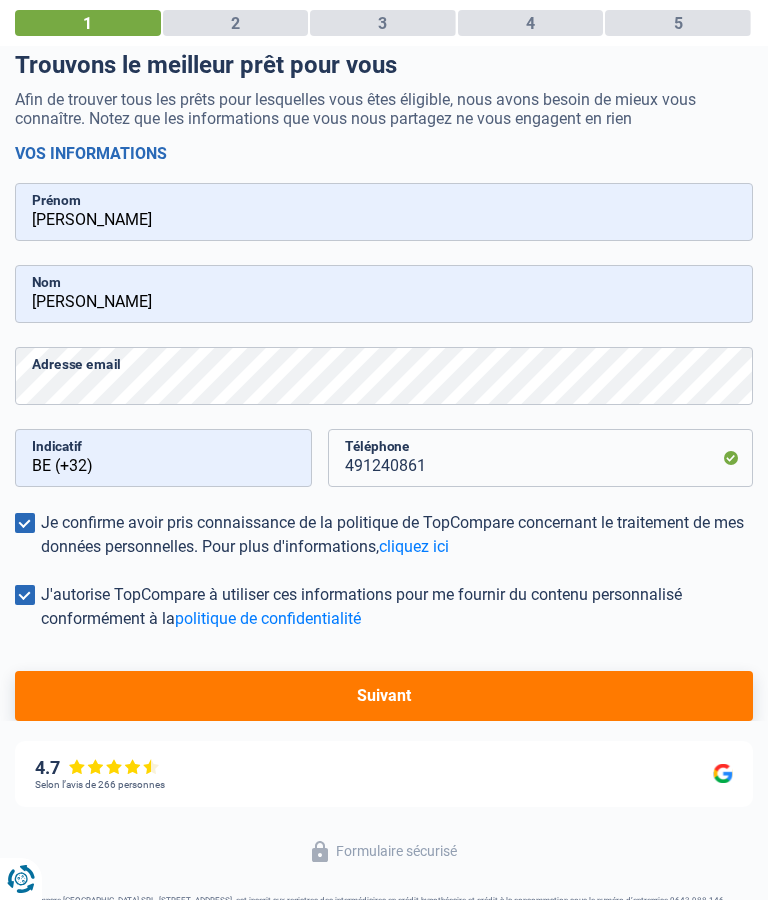 click on "Suivant" at bounding box center [384, 696] 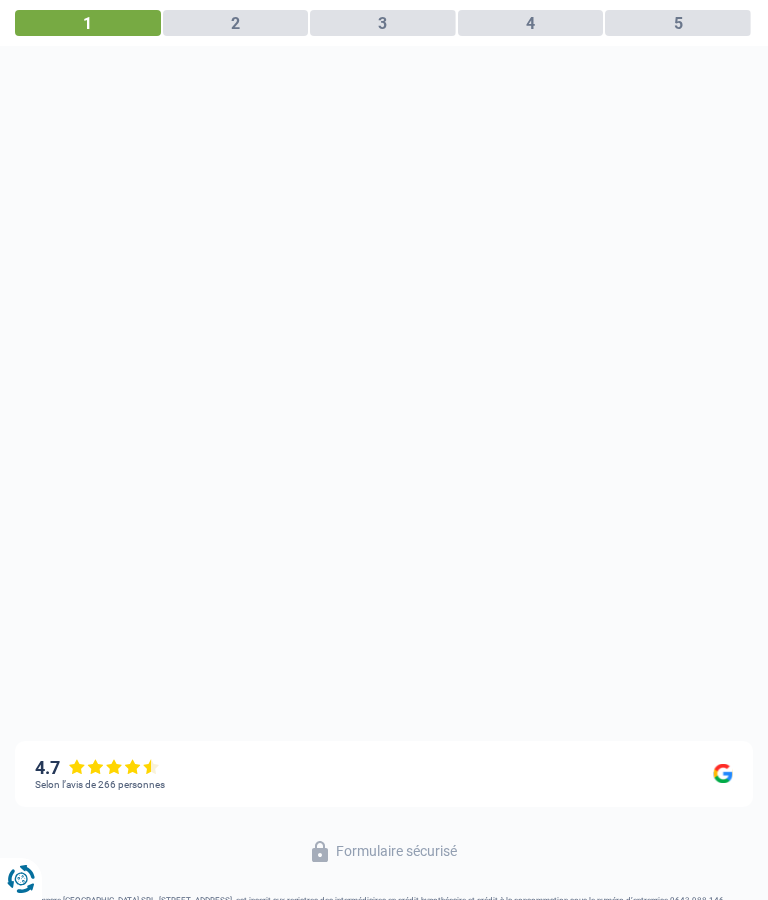 scroll, scrollTop: 19, scrollLeft: 0, axis: vertical 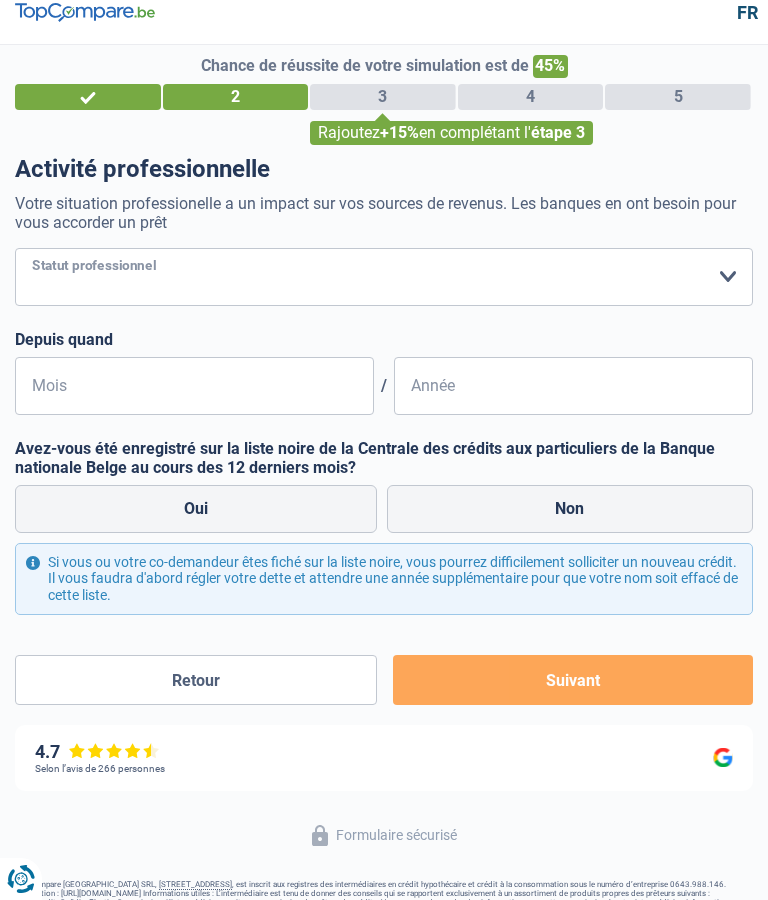 click on "Ouvrier Employé privé Employé public Invalide Indépendant Pensionné Chômeur Mutuelle Femme au foyer Sans profession Allocataire sécurité/Intégration social (SPF Sécurité Sociale, CPAS) Etudiant Profession libérale Commerçant Rentier Pré-pensionné
Veuillez sélectionner une option" at bounding box center (384, 277) 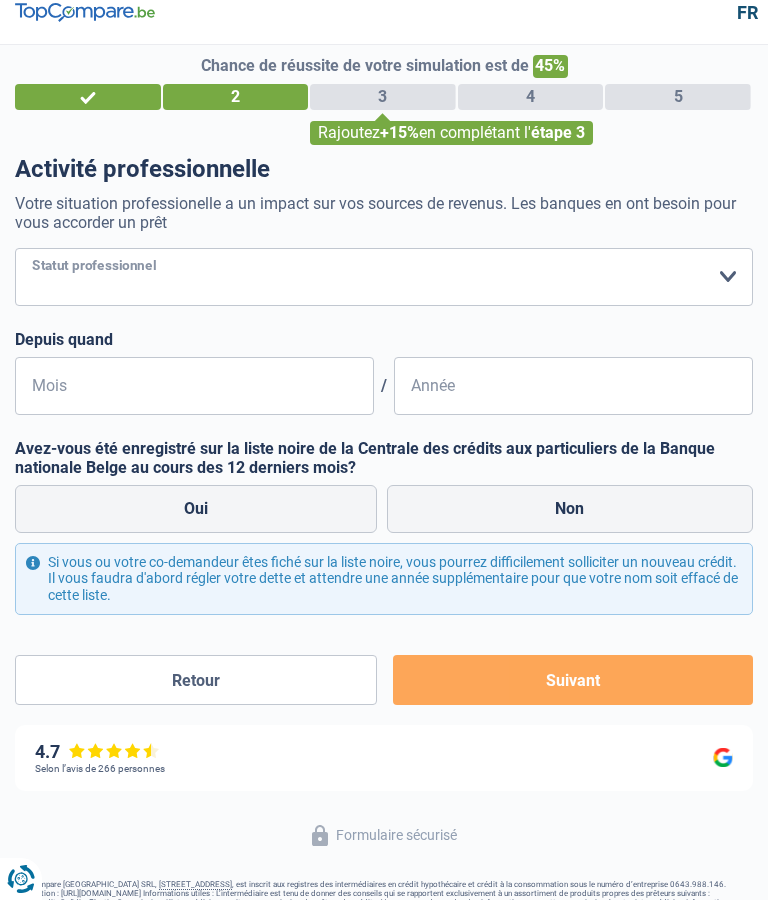 select on "retired" 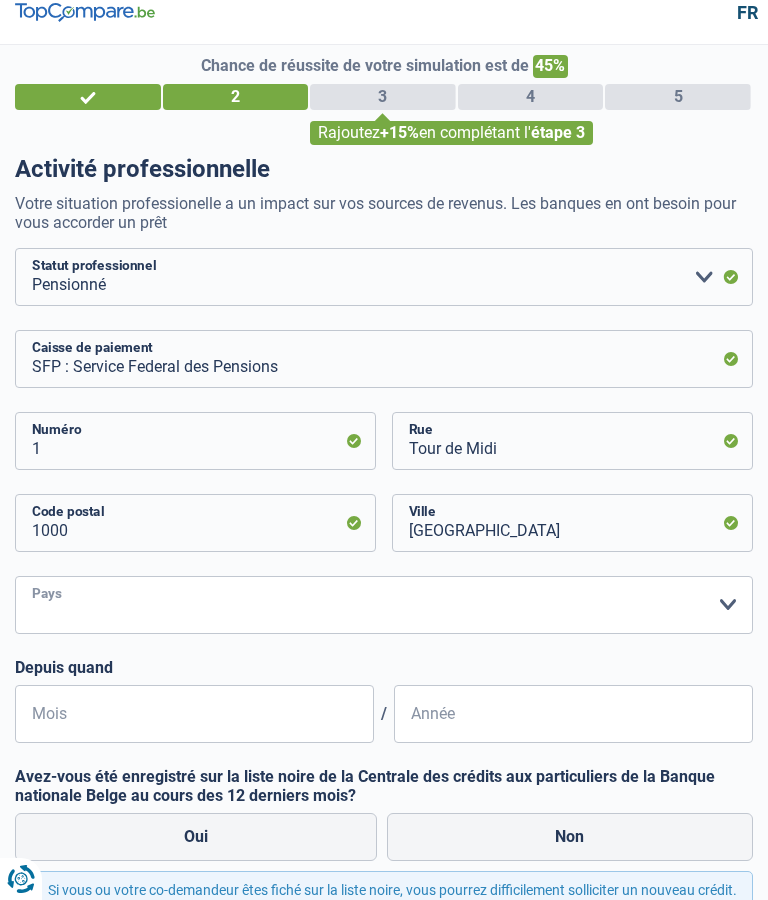 click on "Belgique Luxembourg
Veuillez sélectionner une option" at bounding box center [384, 605] 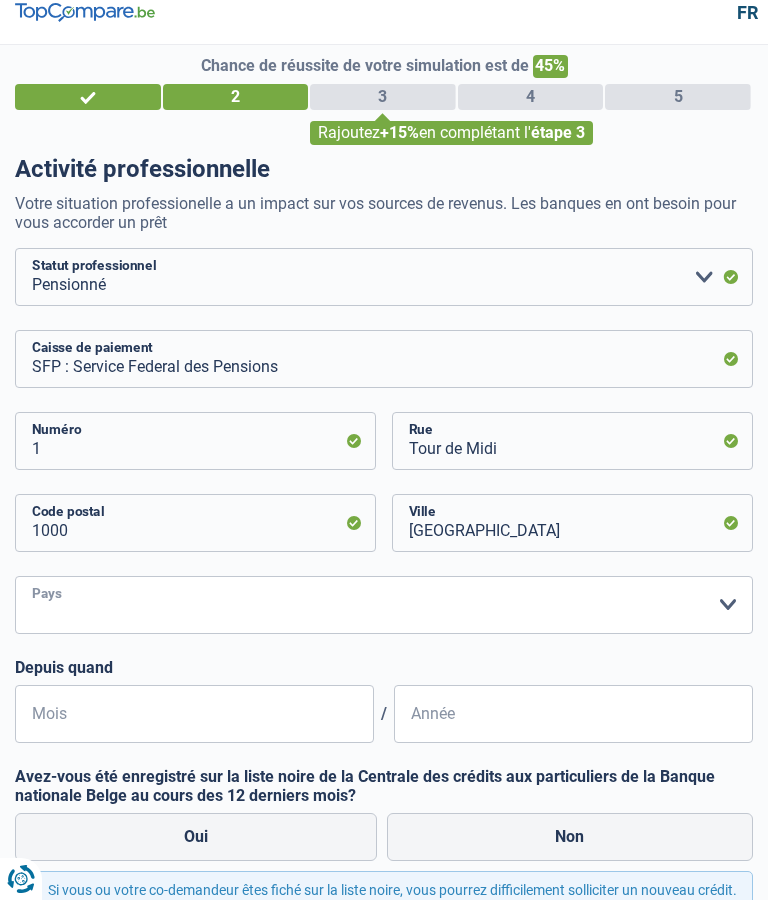 select on "BE" 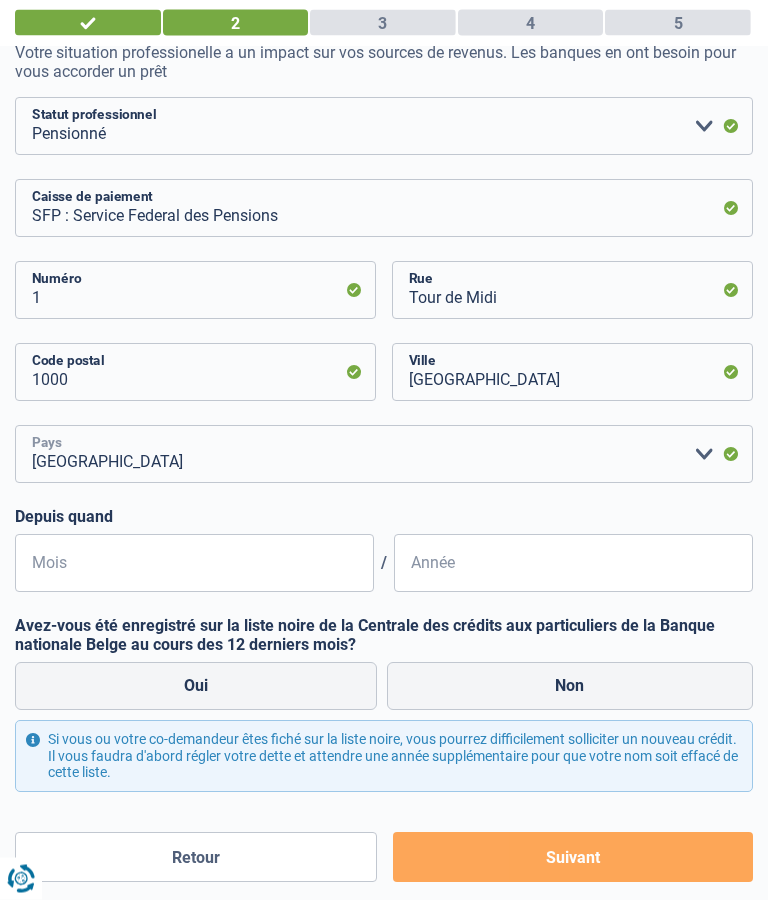 scroll, scrollTop: 221, scrollLeft: 0, axis: vertical 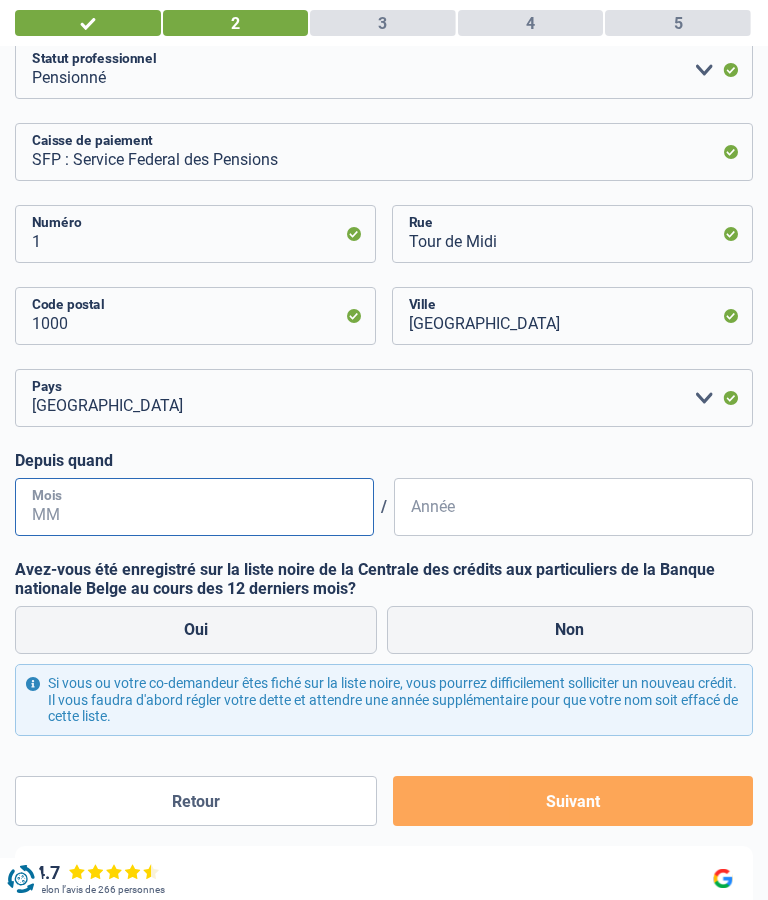 click on "Mois" at bounding box center (194, 507) 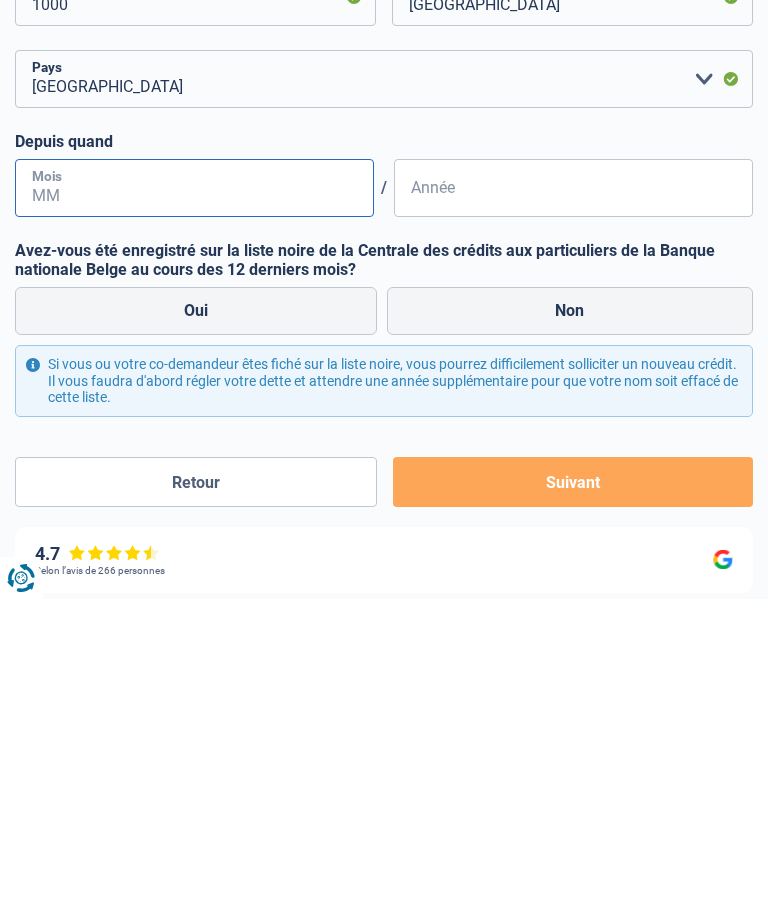 scroll, scrollTop: 252, scrollLeft: 0, axis: vertical 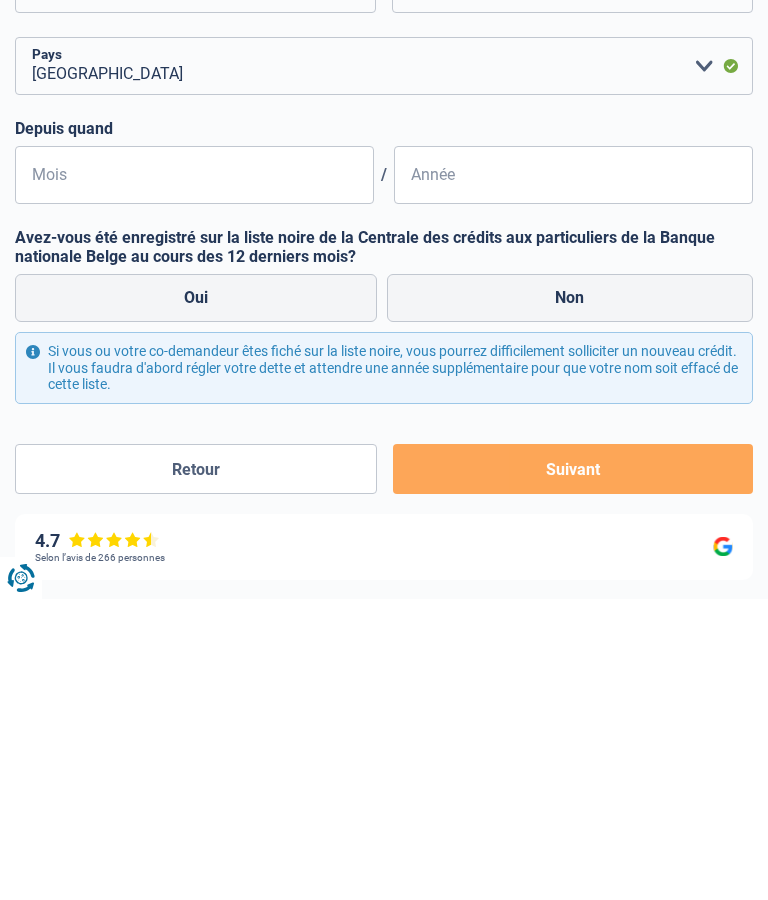 click on "Non" at bounding box center (570, 599) 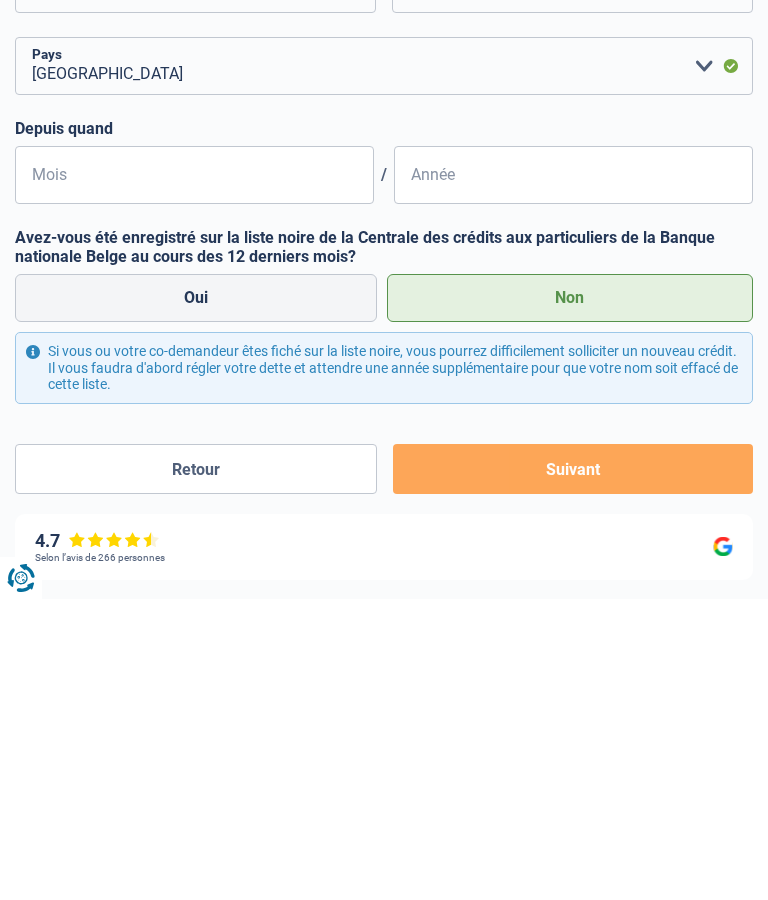 scroll, scrollTop: 324, scrollLeft: 0, axis: vertical 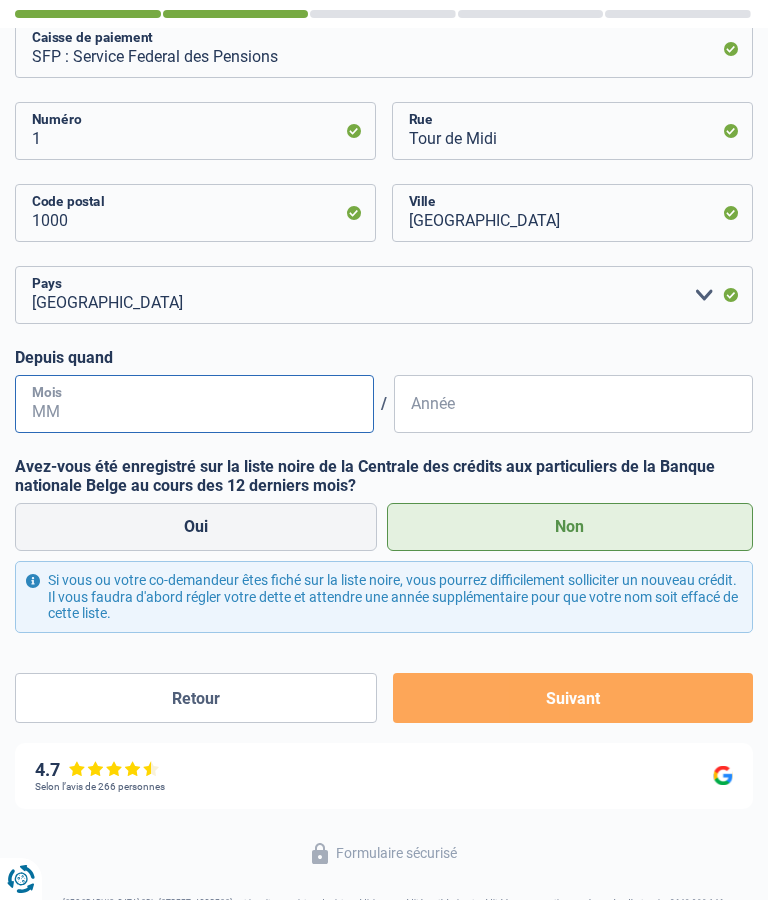 click on "Mois" at bounding box center [194, 404] 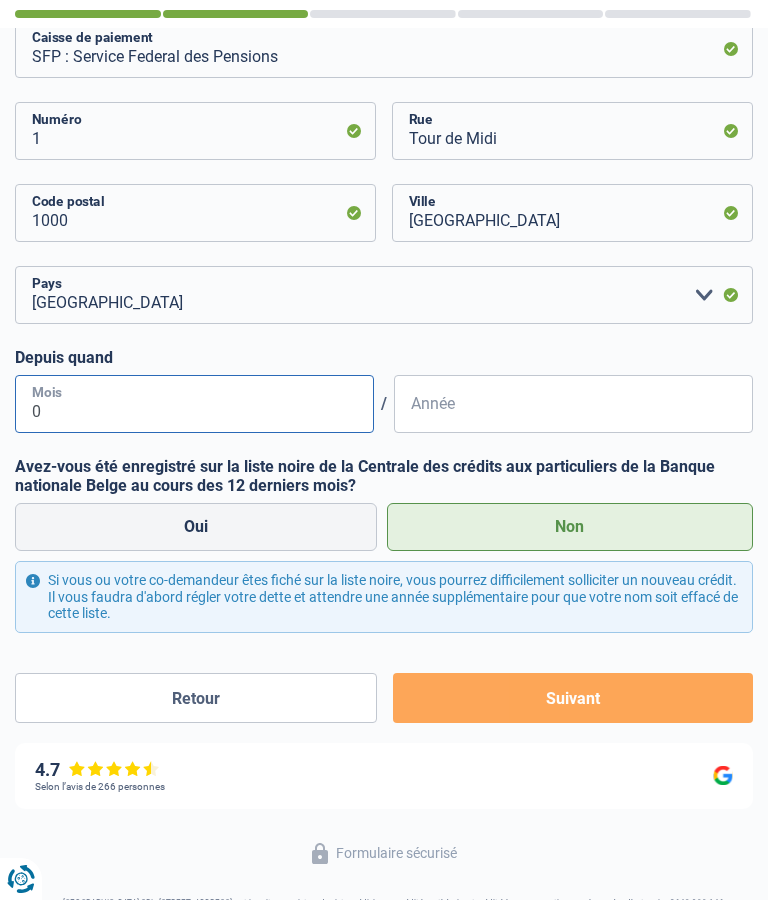 type on "01" 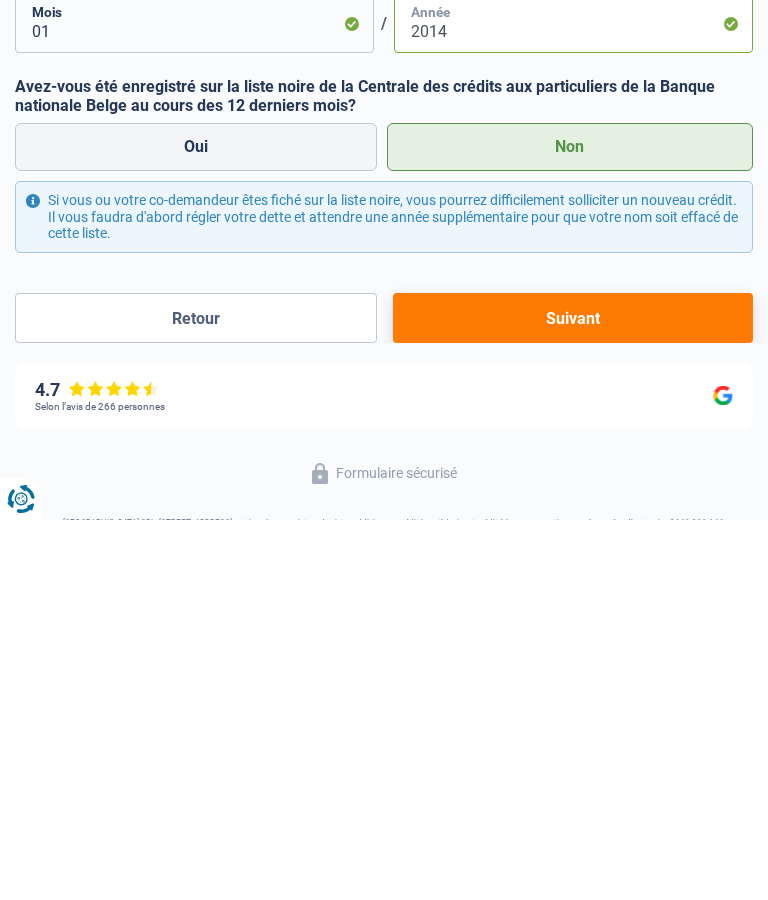 scroll, scrollTop: 387, scrollLeft: 0, axis: vertical 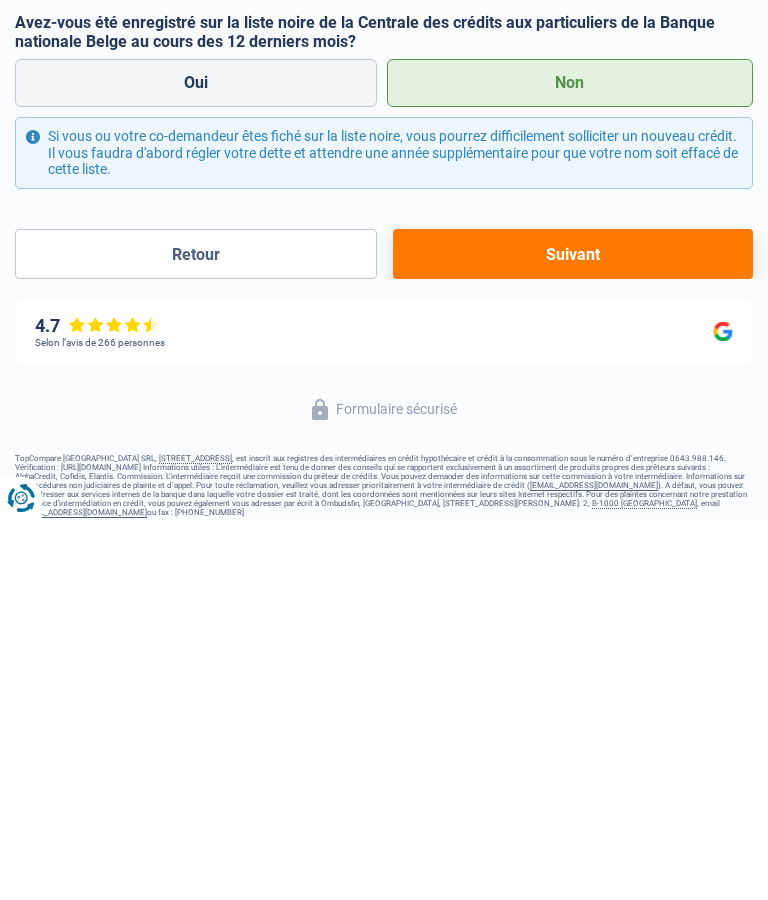 type on "2014" 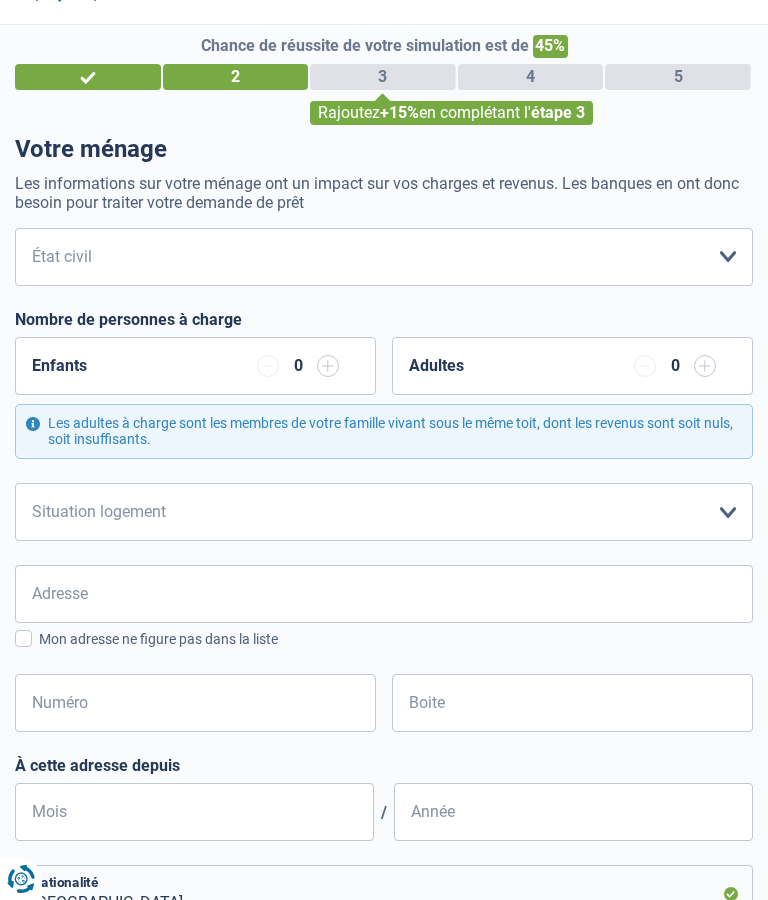 scroll, scrollTop: 0, scrollLeft: 0, axis: both 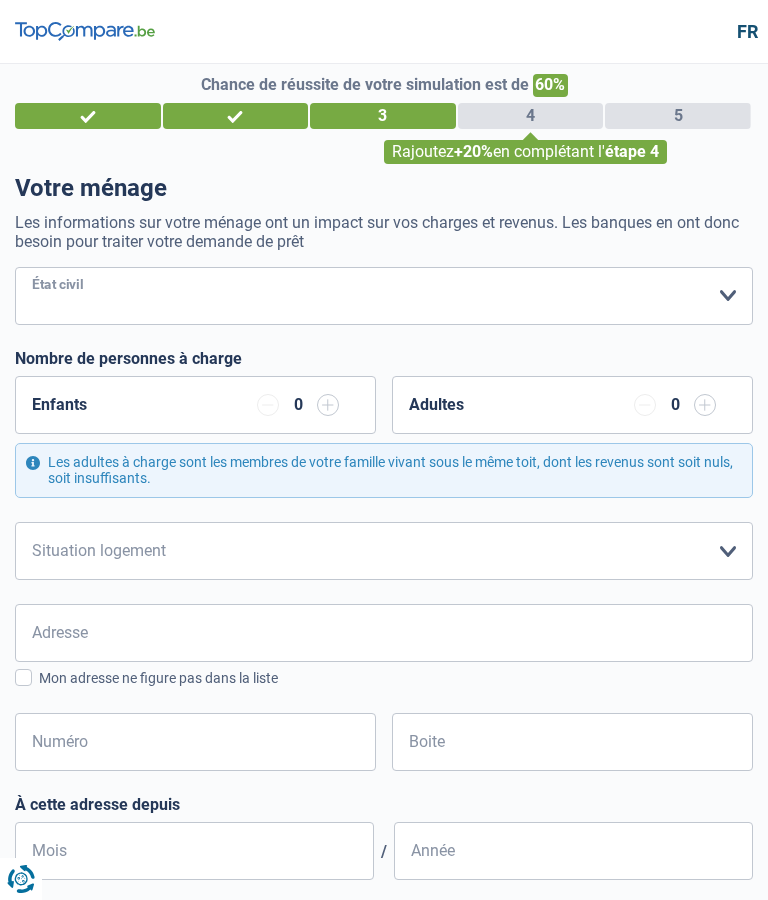 click on "Célibataire Marié(e) Cohabitant(e) légal(e) Divorcé(e) Veuf(ve) Séparé (de fait)
Veuillez sélectionner une option" at bounding box center [384, 296] 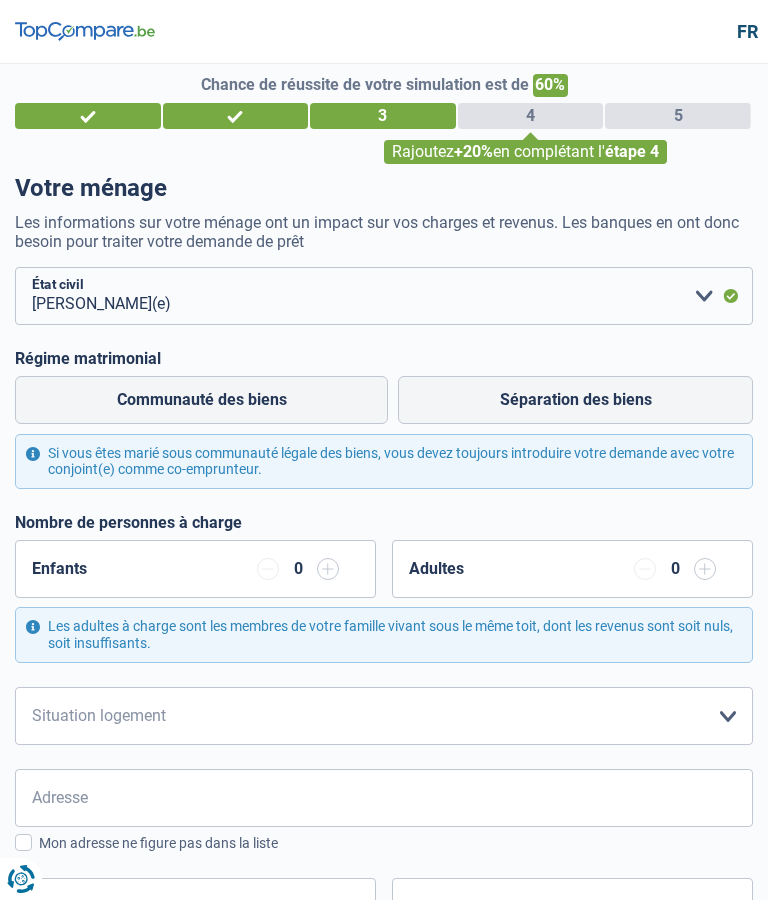 click on "Séparation des biens" at bounding box center [575, 400] 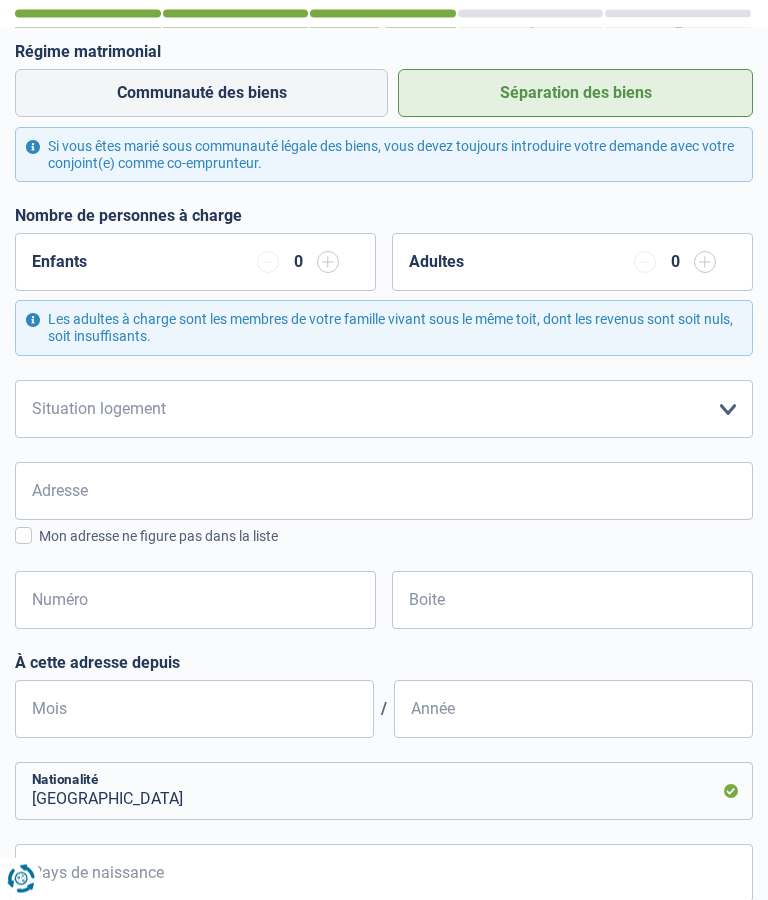 click on "Locataire Propriétaire avec prêt hypothécaire Propriétaire sans prêt hypothécaire Logé(e) par la famille Concierge
Veuillez sélectionner une option" at bounding box center [384, 410] 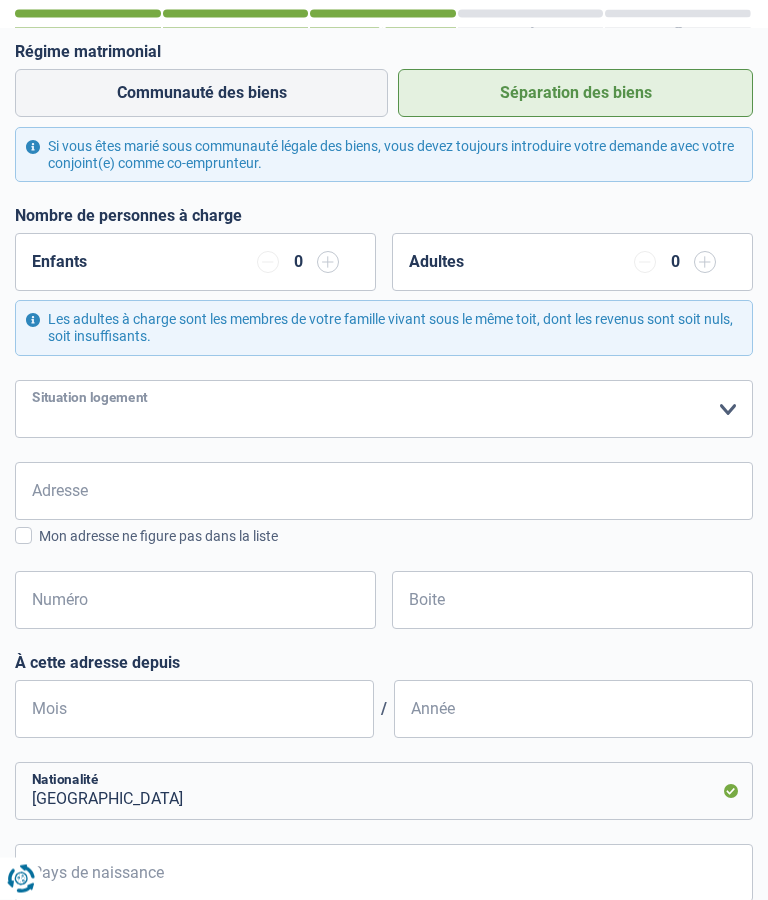 scroll, scrollTop: 302, scrollLeft: 0, axis: vertical 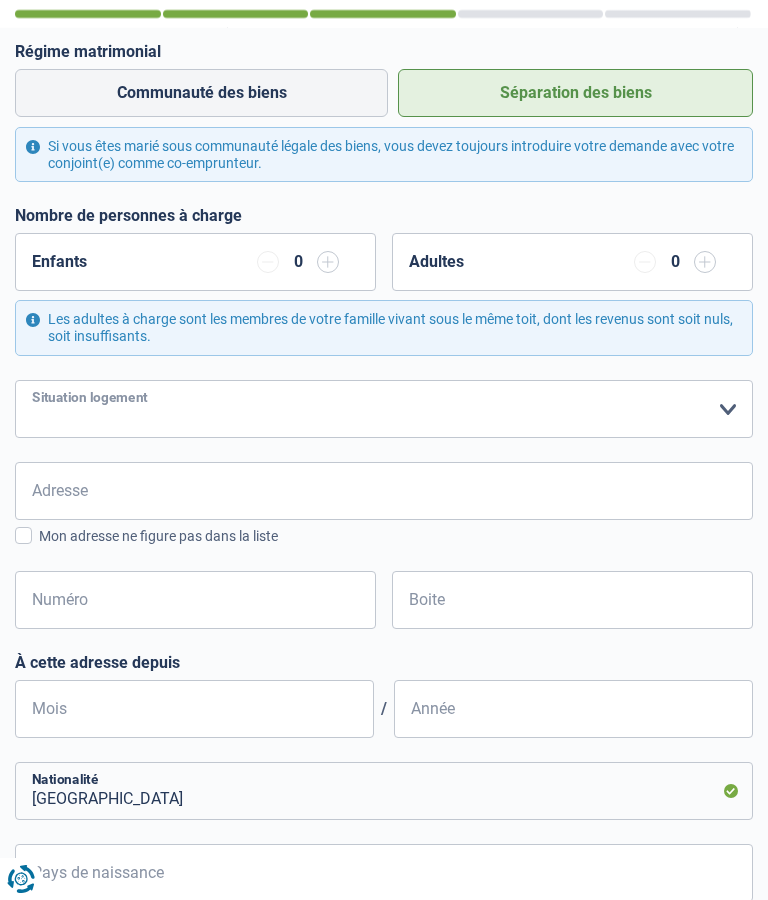select on "liveWithParents" 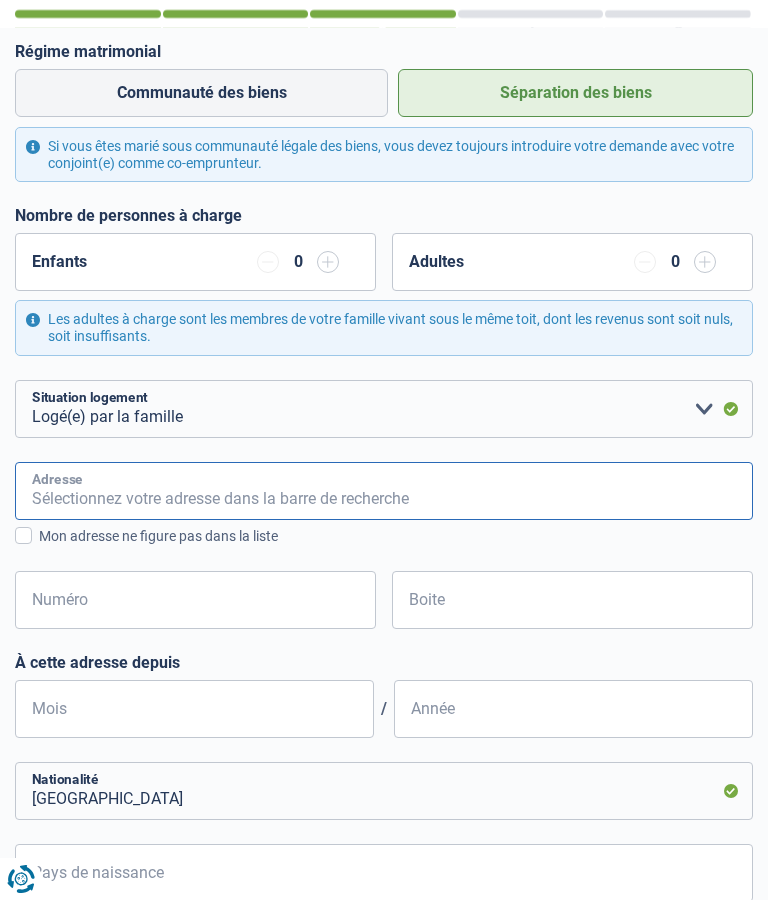 click on "Adresse" at bounding box center [384, 491] 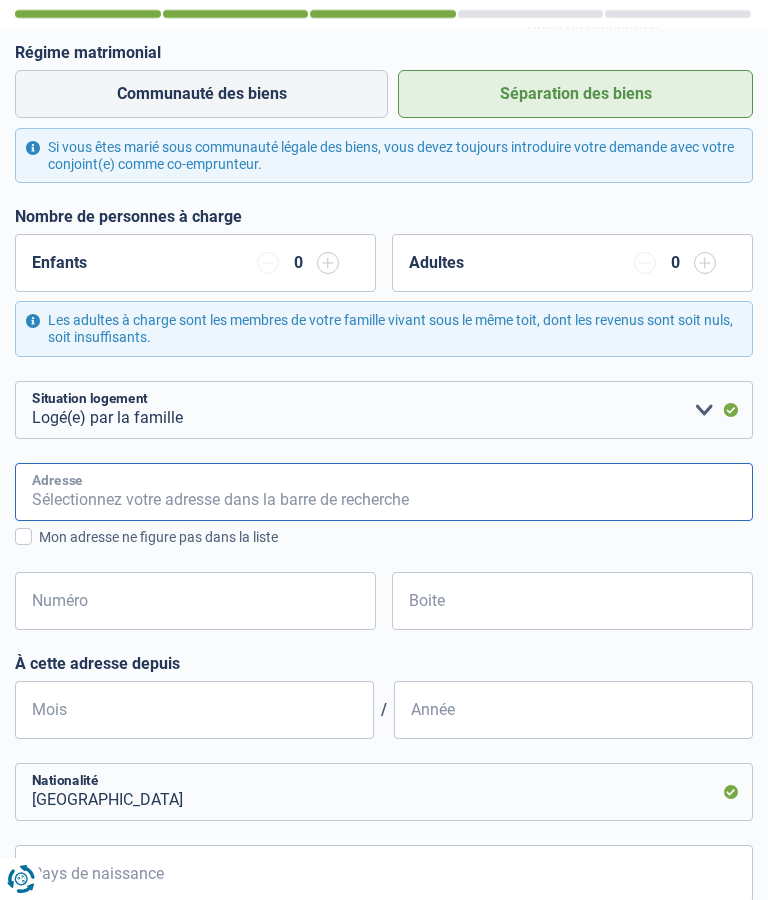 type on "Boulevard Sylvain Dupuis 272" 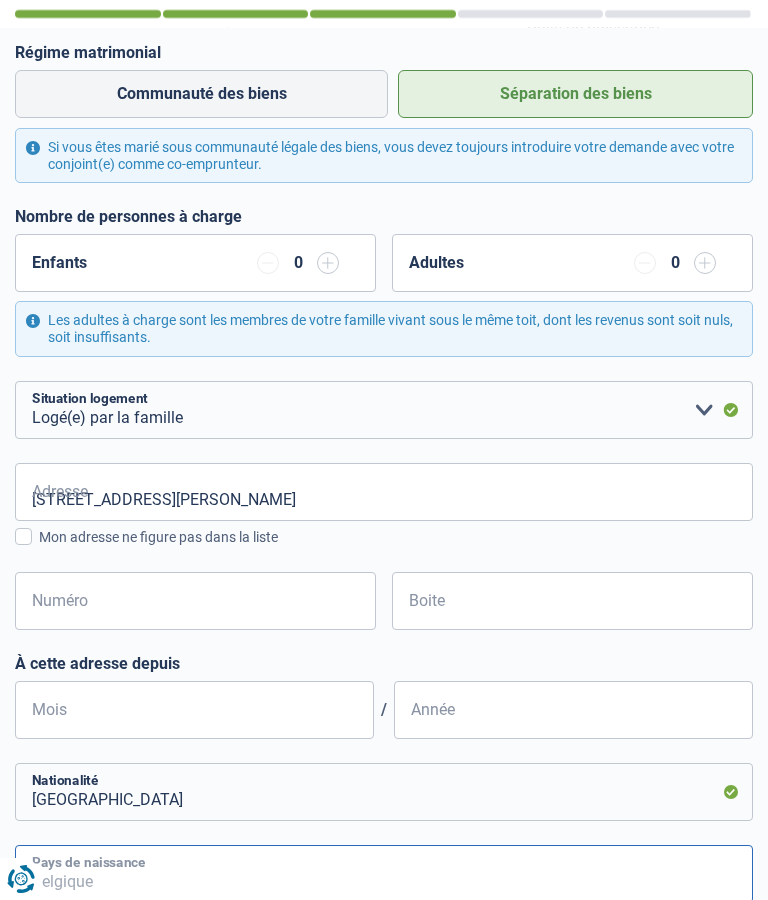 type on "Belgique" 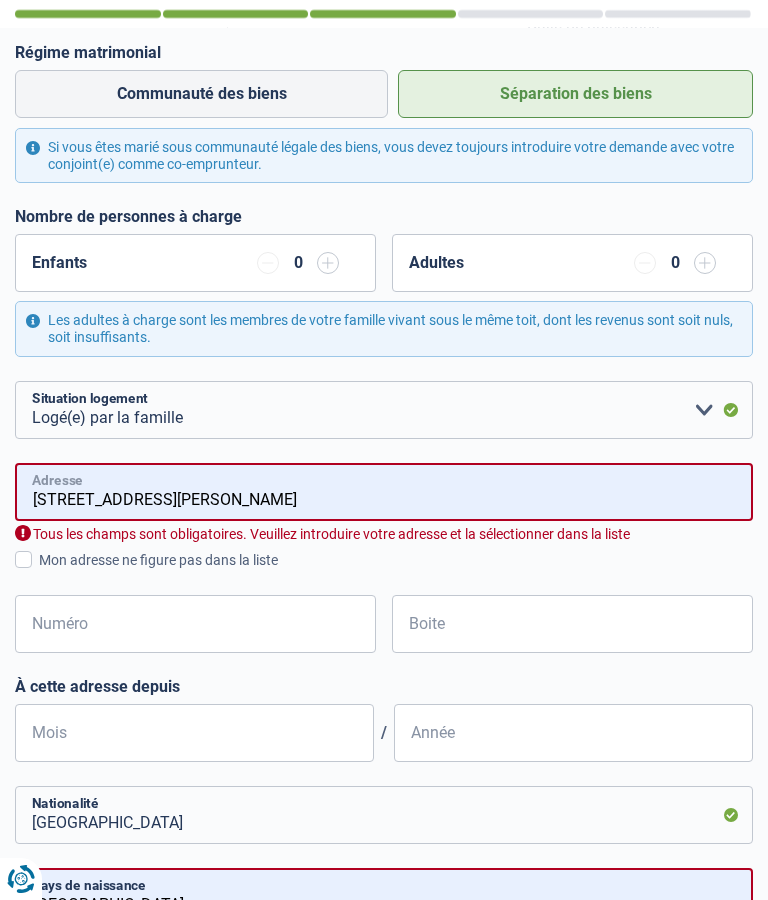 type 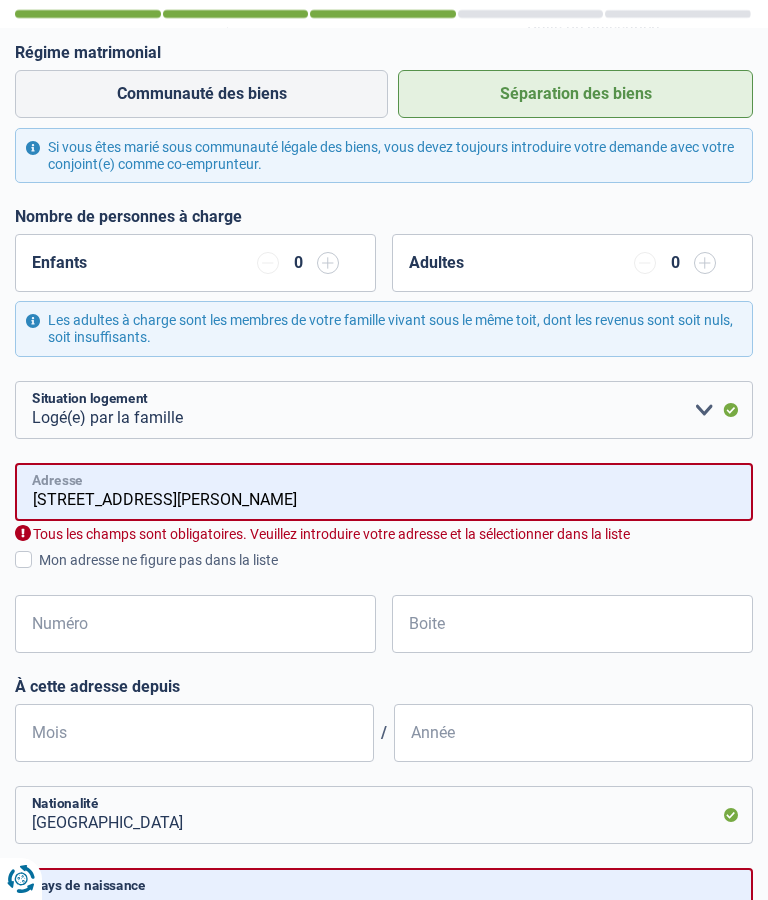 scroll, scrollTop: 302, scrollLeft: 0, axis: vertical 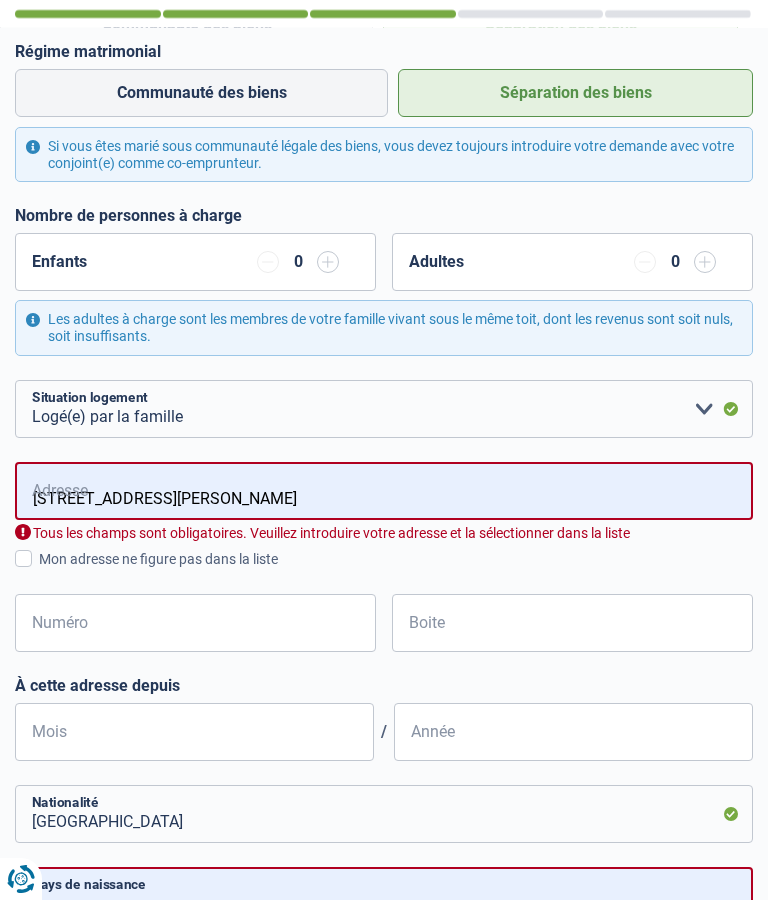 type on "Boulevard Sylvain Dupuis, 1070, Anderlecht, BE" 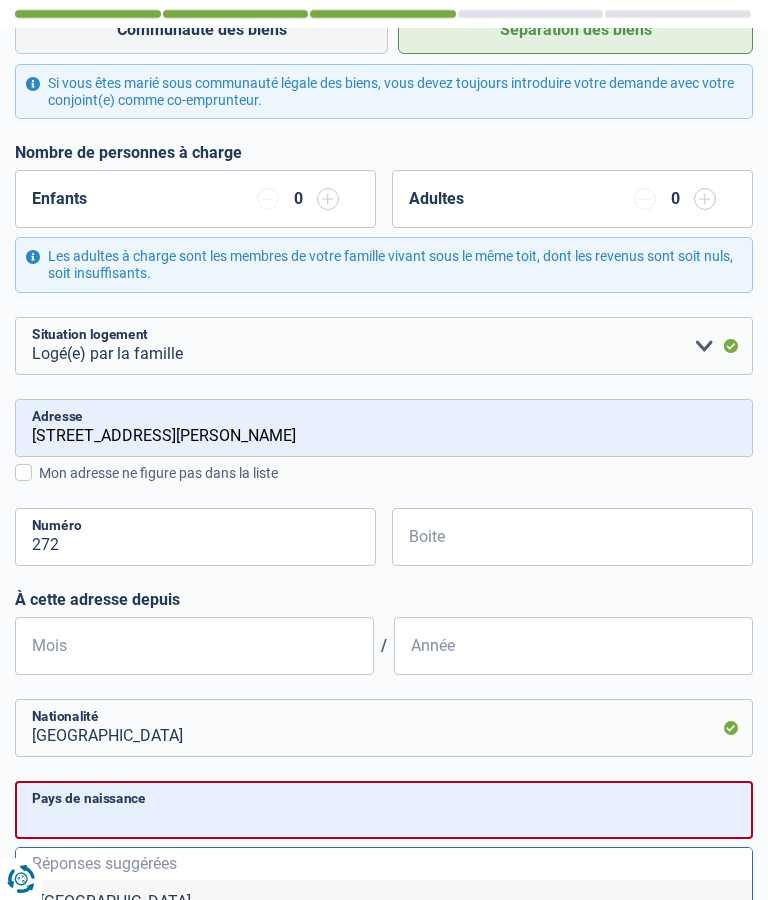 scroll, scrollTop: 367, scrollLeft: 0, axis: vertical 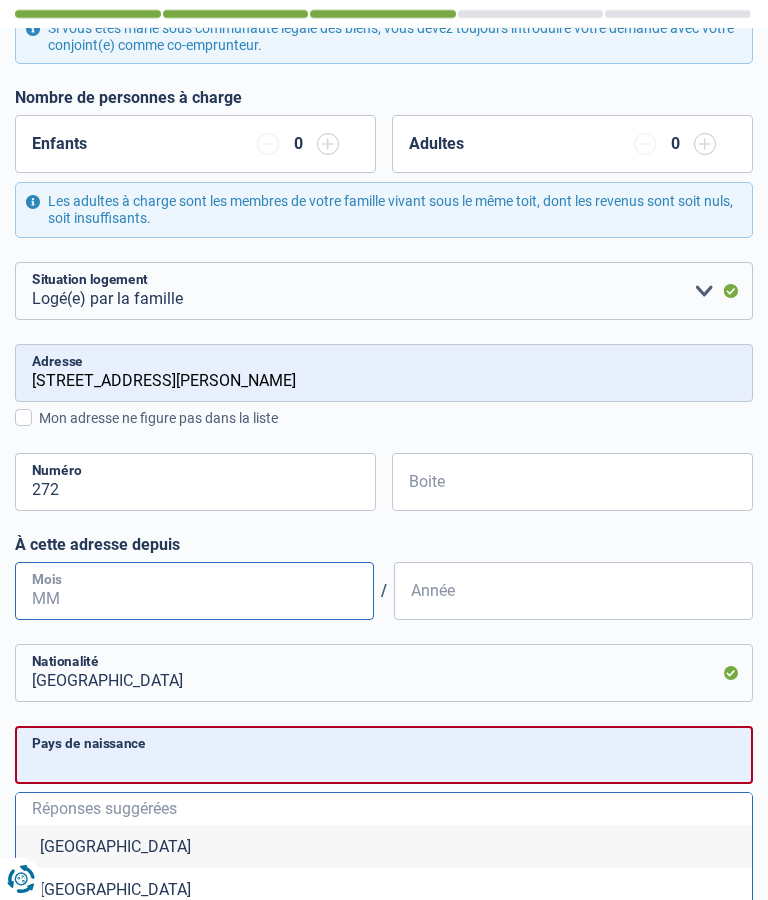 click on "Mois" at bounding box center [194, 591] 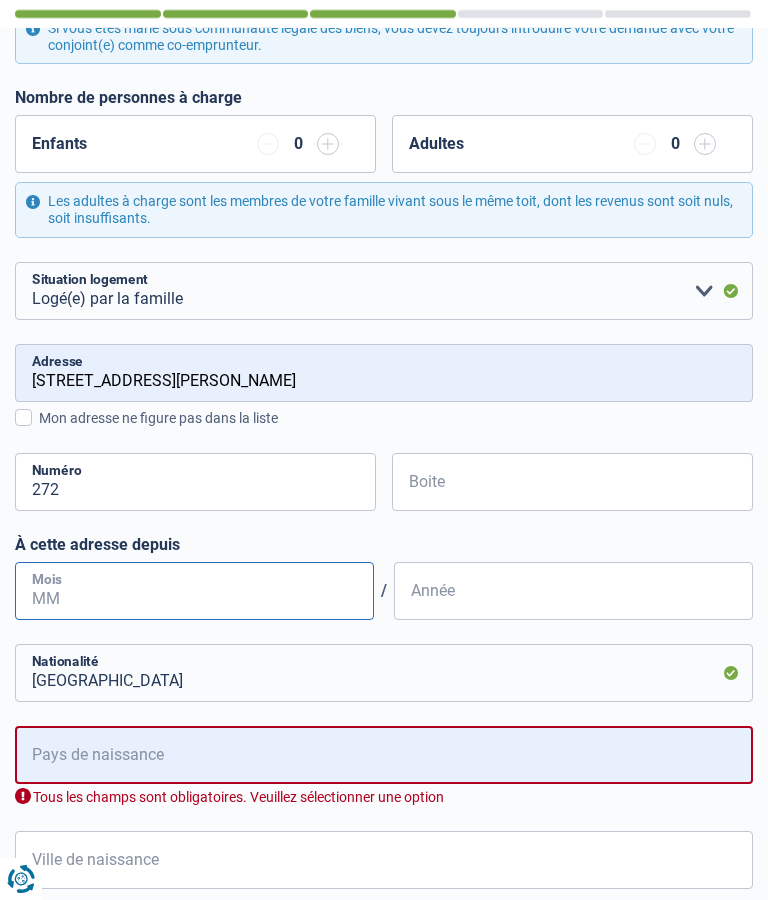 scroll, scrollTop: 419, scrollLeft: 0, axis: vertical 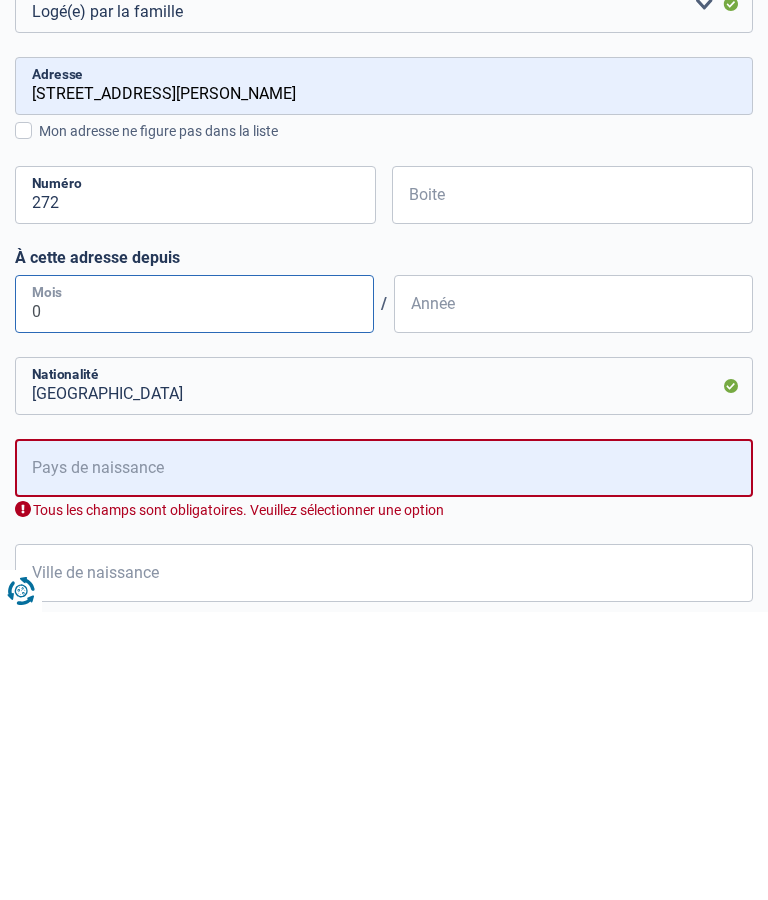 type on "05" 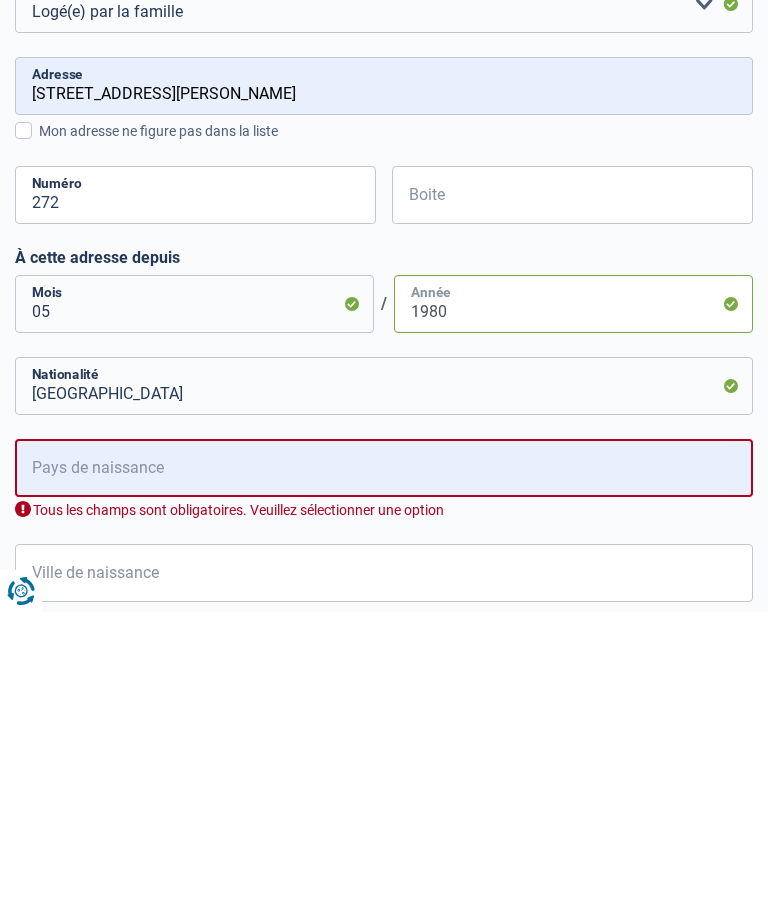 type on "1980" 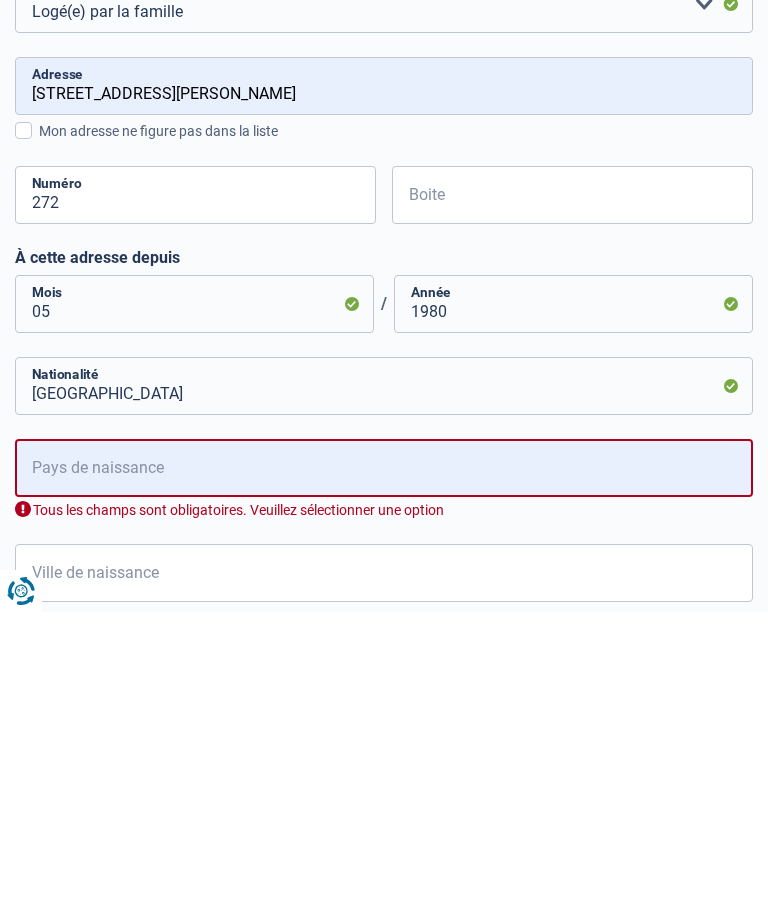 click on "Pays de naissance" at bounding box center [384, 756] 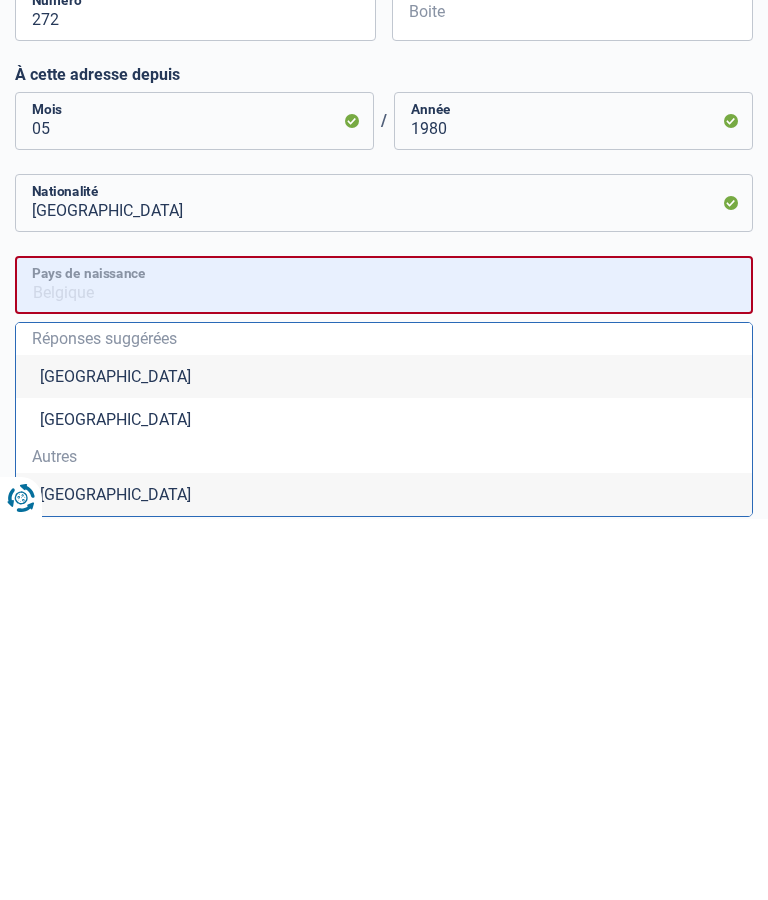 scroll, scrollTop: 514, scrollLeft: 0, axis: vertical 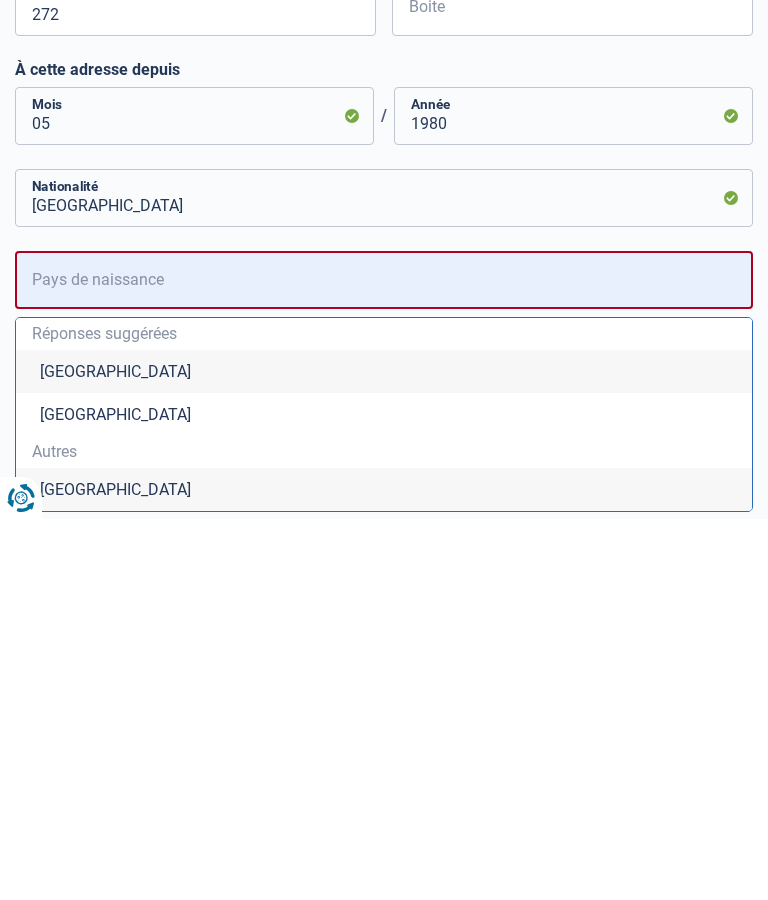 click on "Belgique" at bounding box center (384, 752) 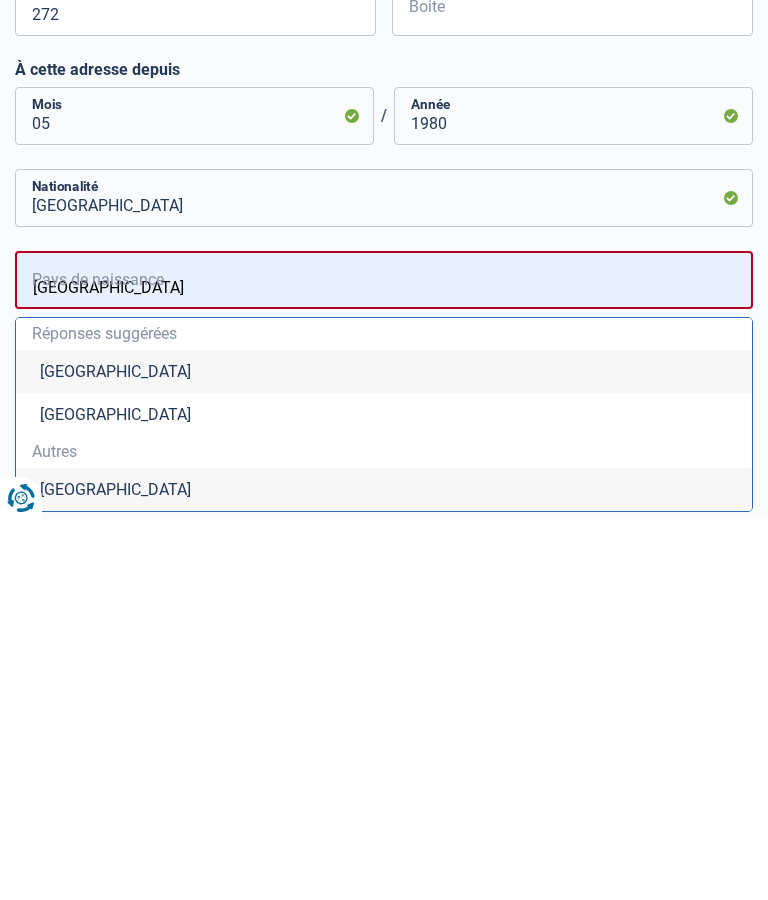 scroll, scrollTop: 734, scrollLeft: 0, axis: vertical 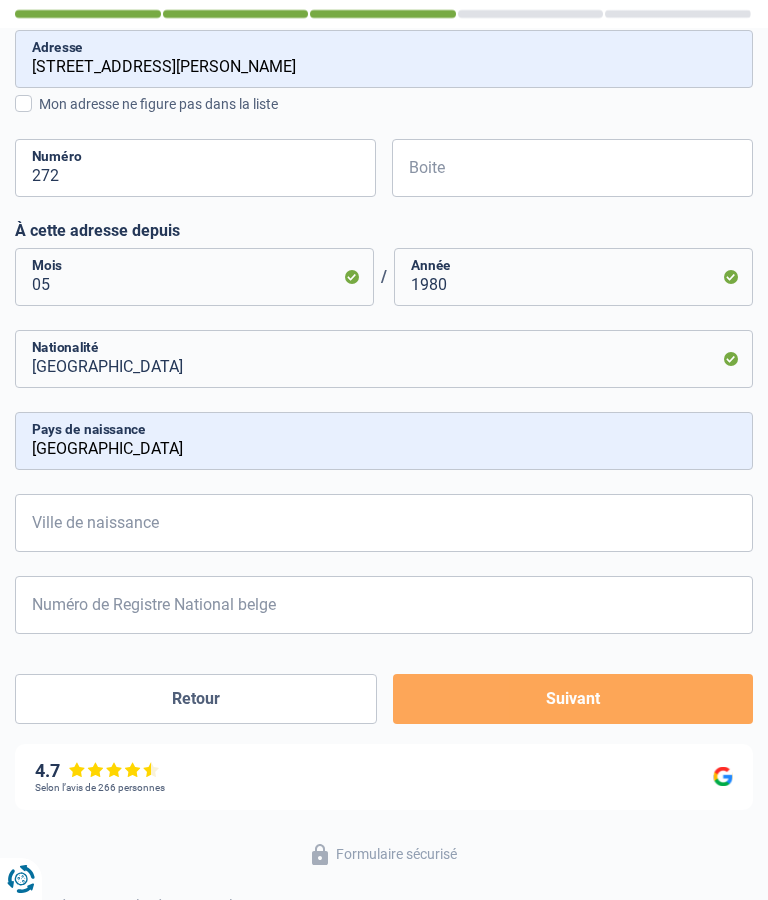 click on "Ville de naissance" at bounding box center (384, 523) 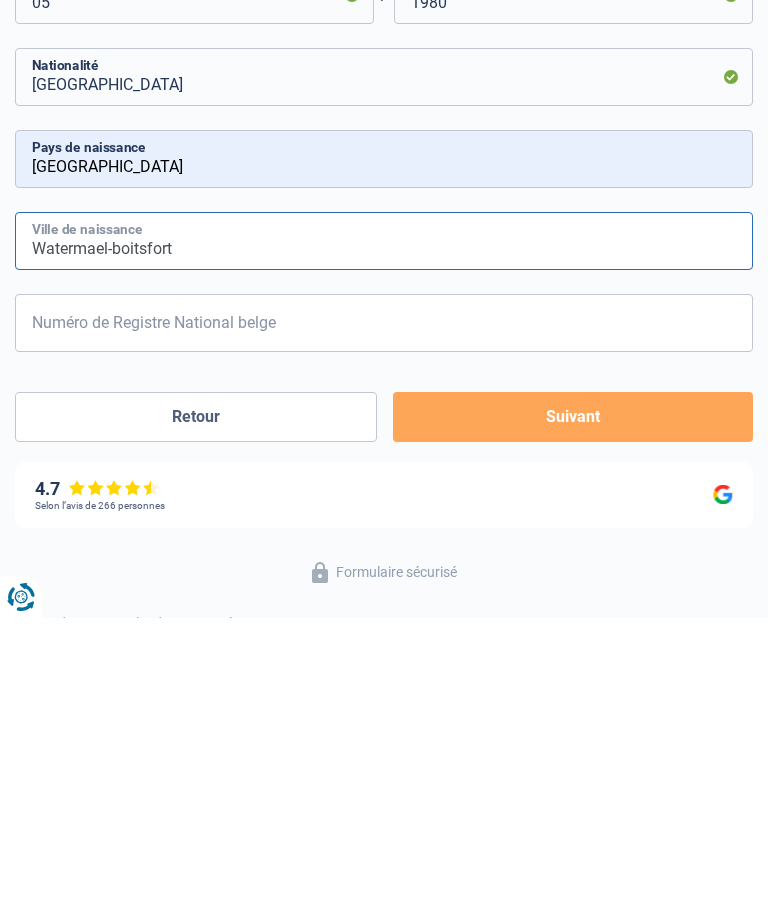 type on "Watermael-boitsfort" 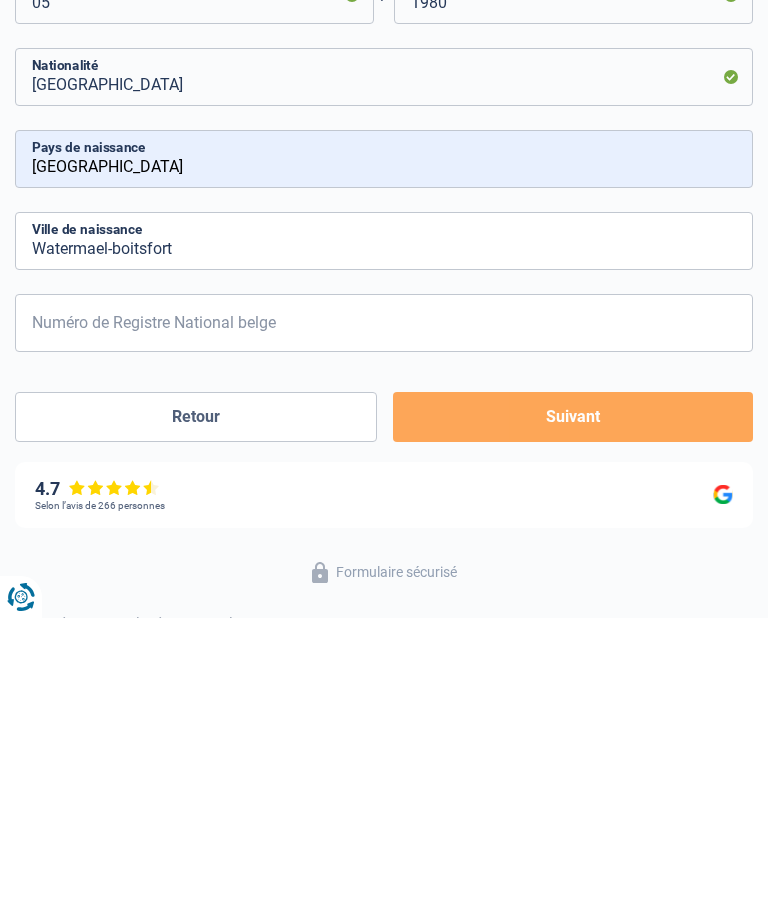 click on "Numéro de Registre National belge" at bounding box center [384, 605] 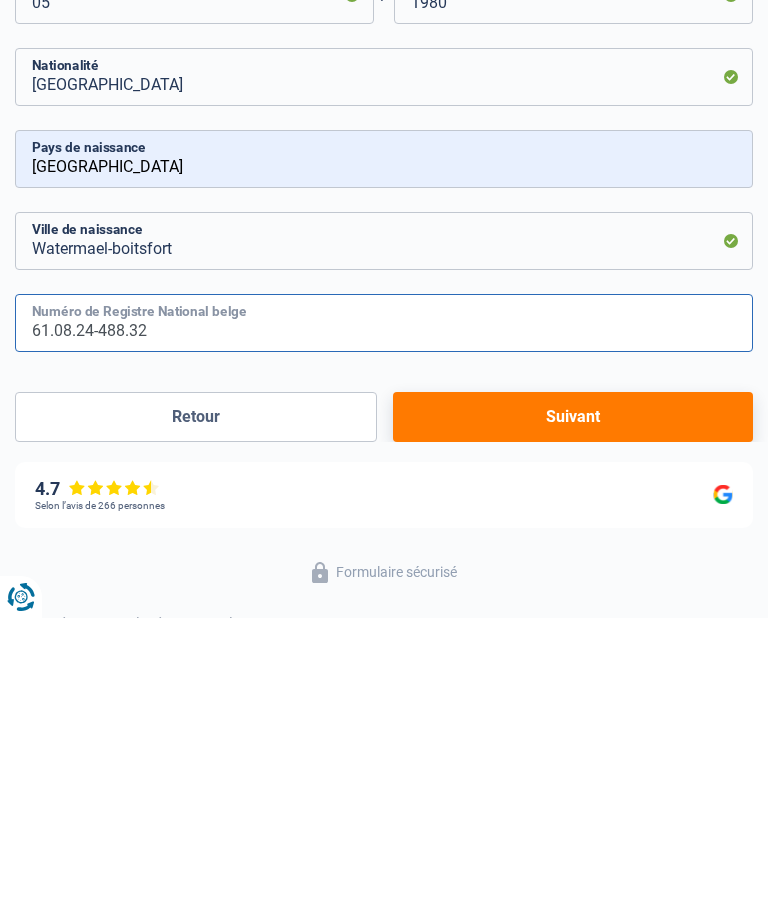 type on "61.08.24-488.32" 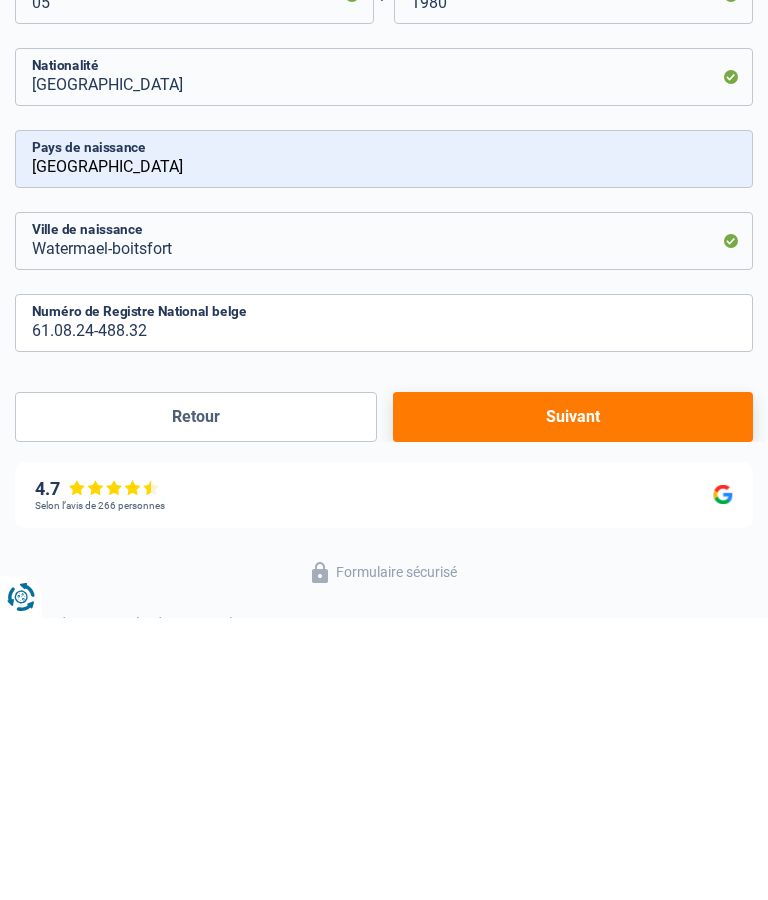 click on "Suivant" at bounding box center (573, 699) 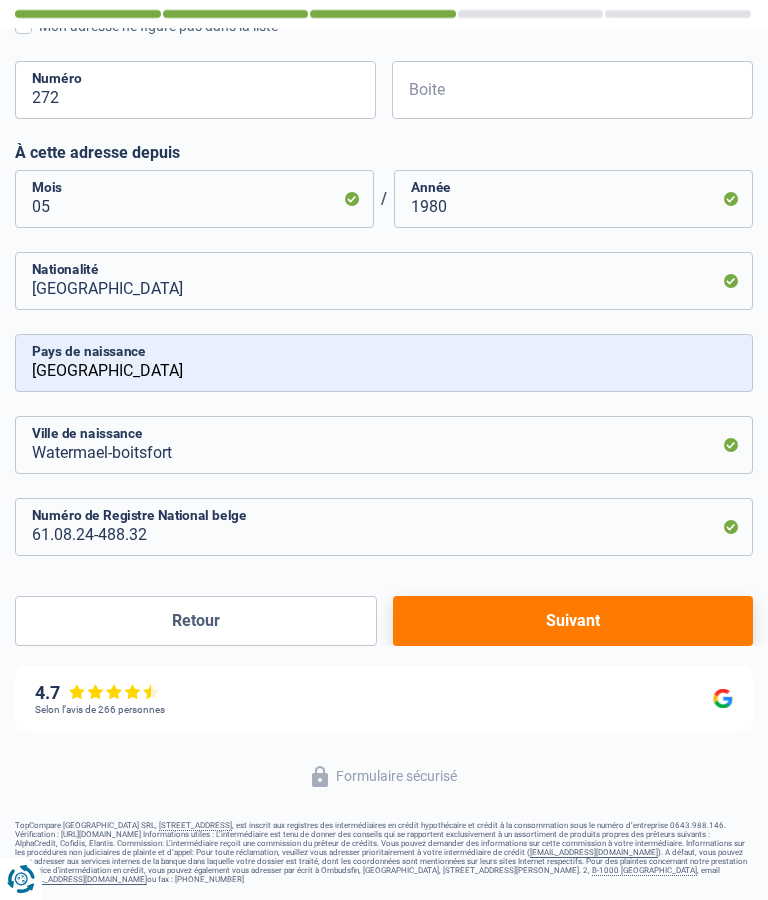 select on "pension" 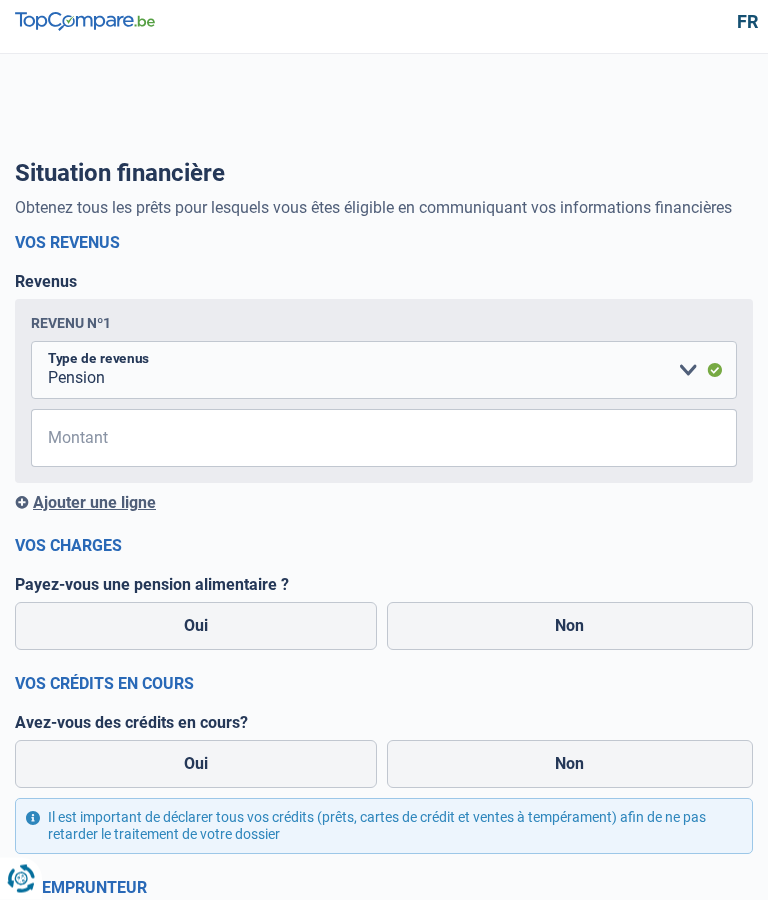 scroll, scrollTop: 0, scrollLeft: 0, axis: both 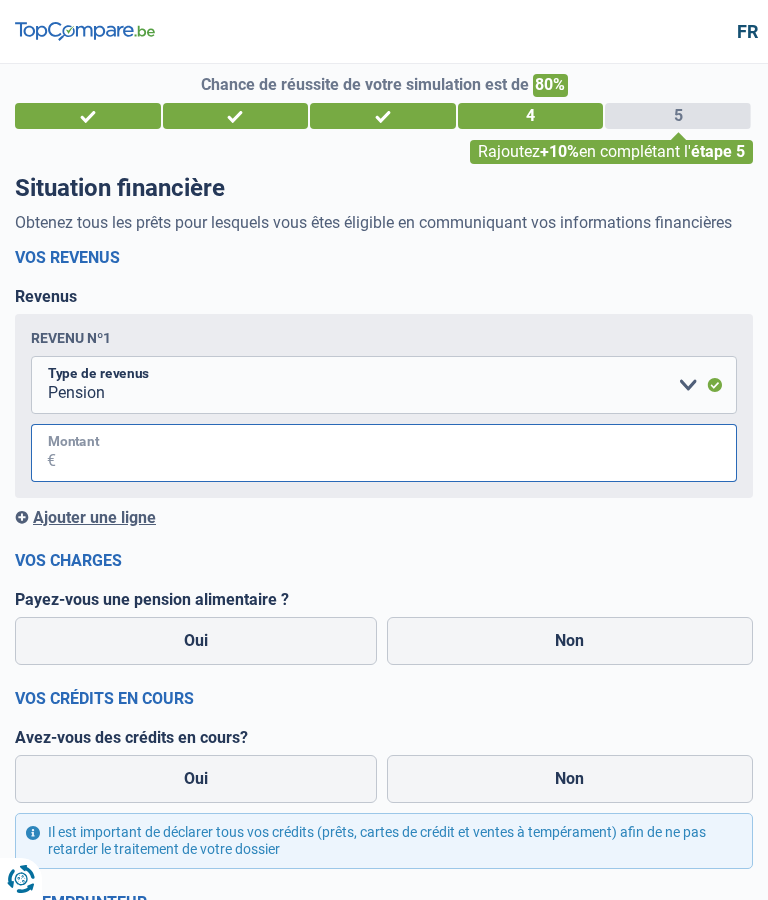 click on "Montant" at bounding box center (396, 453) 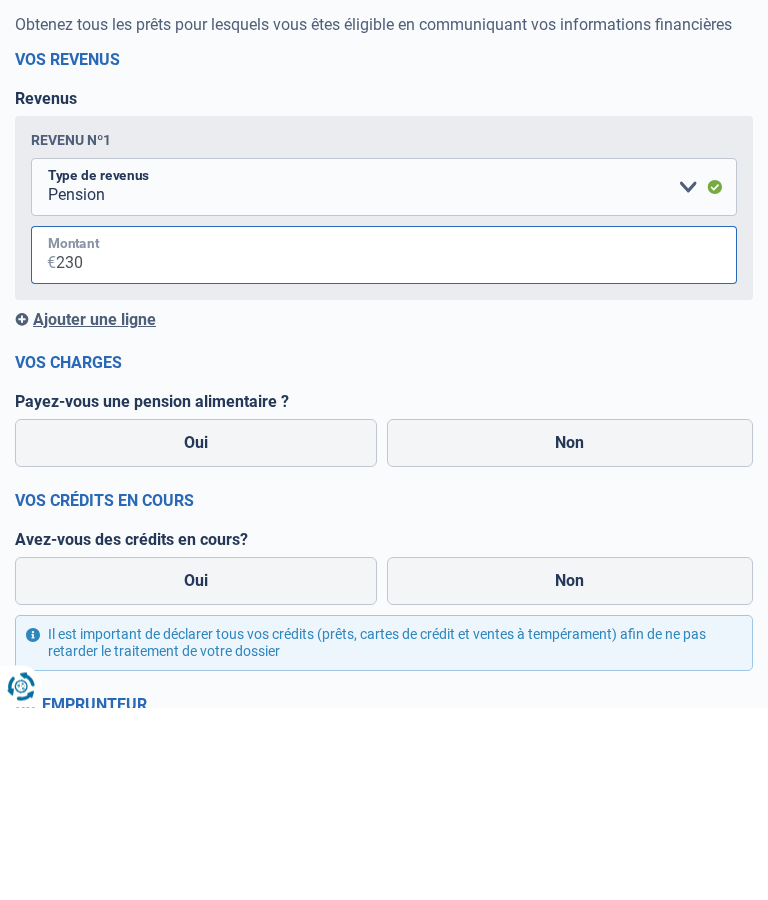 type on "2.300" 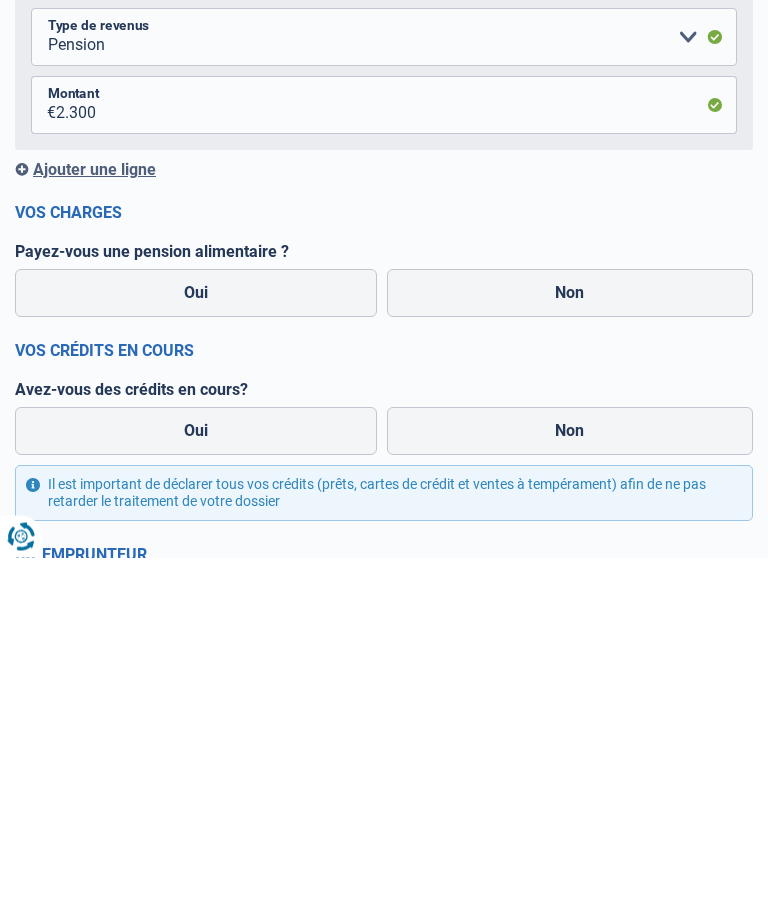 click on "Non" at bounding box center (570, 636) 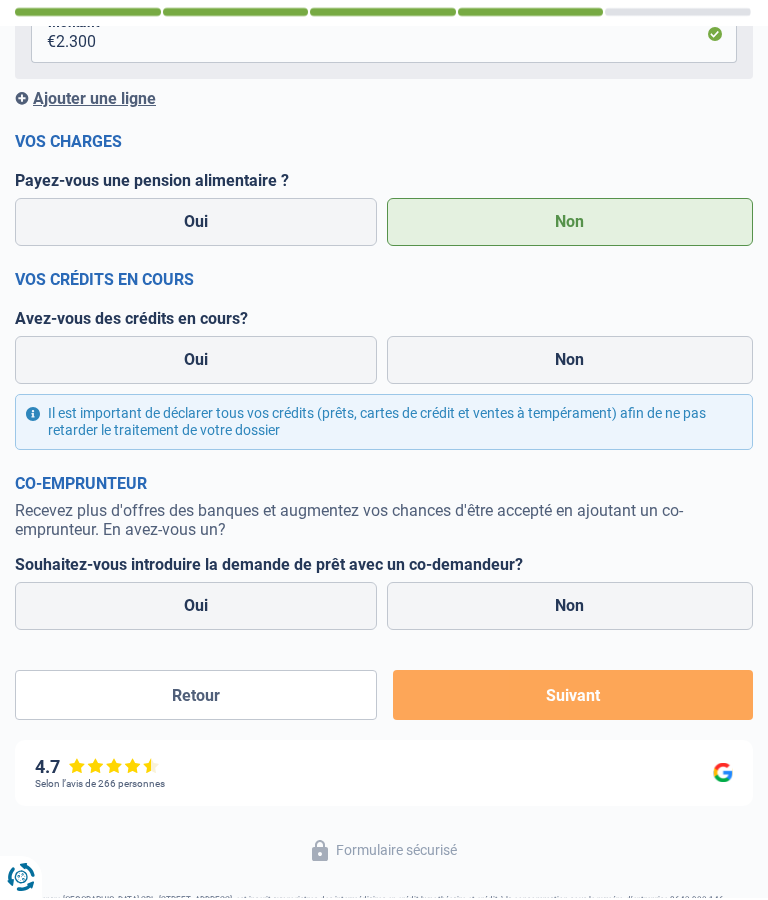 scroll, scrollTop: 492, scrollLeft: 0, axis: vertical 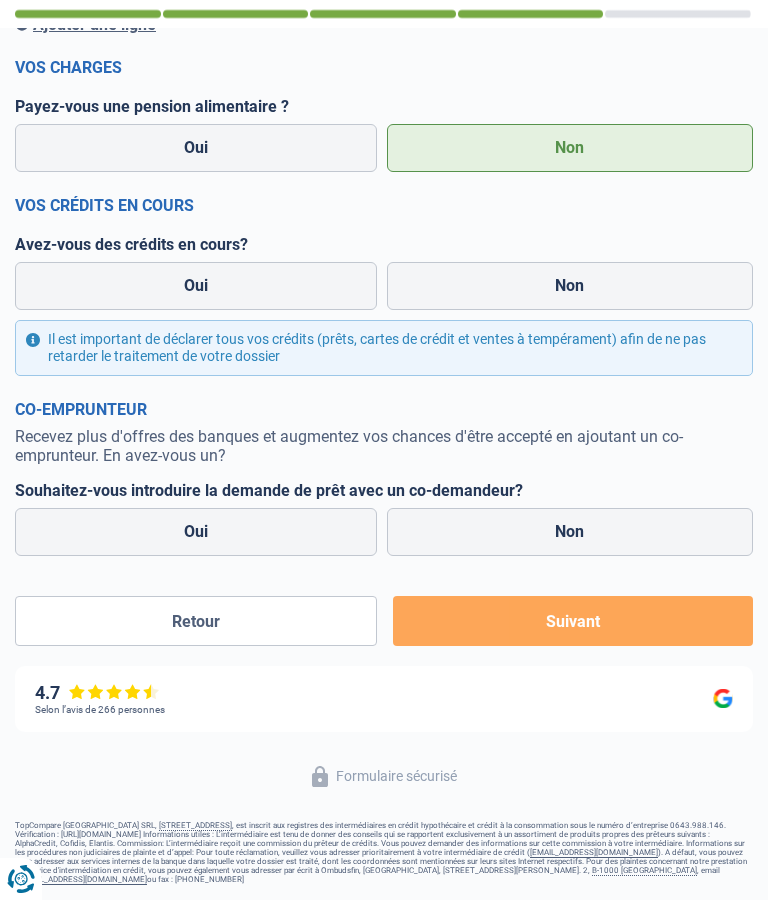 click on "Oui" at bounding box center (196, 286) 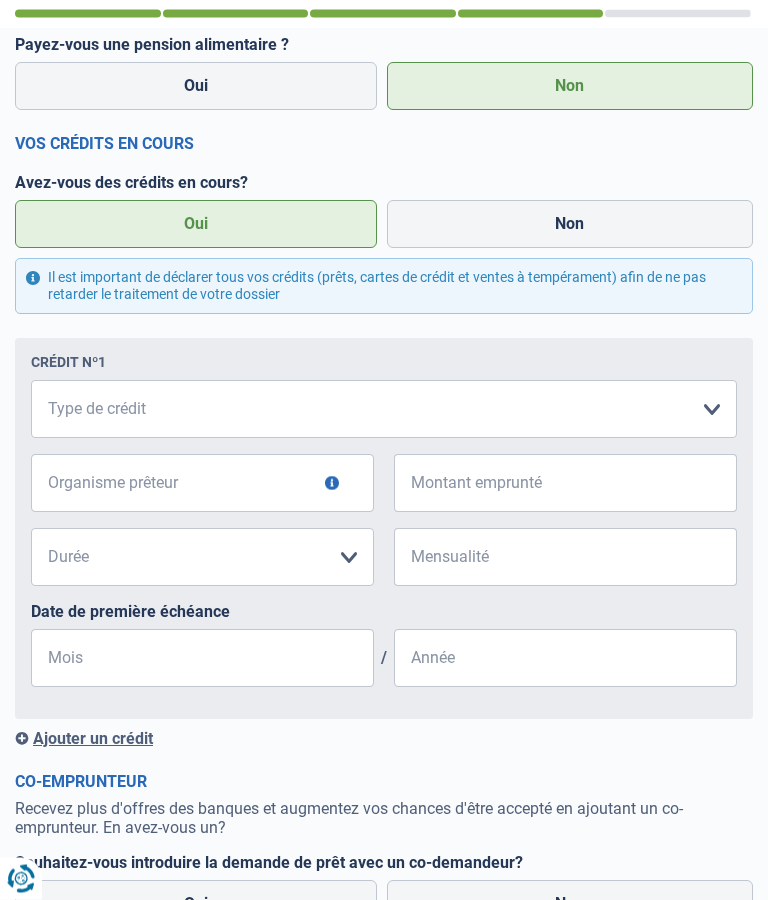scroll, scrollTop: 579, scrollLeft: 0, axis: vertical 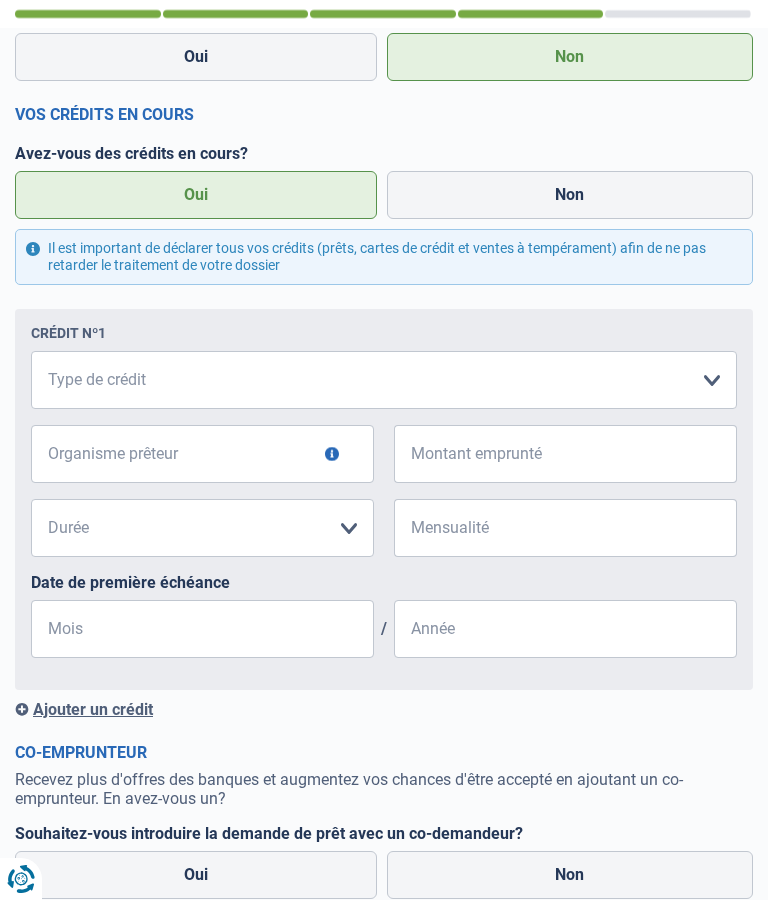 click on "Carte ou ouverture de crédit Prêt hypothécaire Vente à tempérament Prêt à tempérament Prêt rénovation Prêt voiture Regroupement d'un ou plusieurs crédits
Veuillez sélectionner une option" at bounding box center [384, 380] 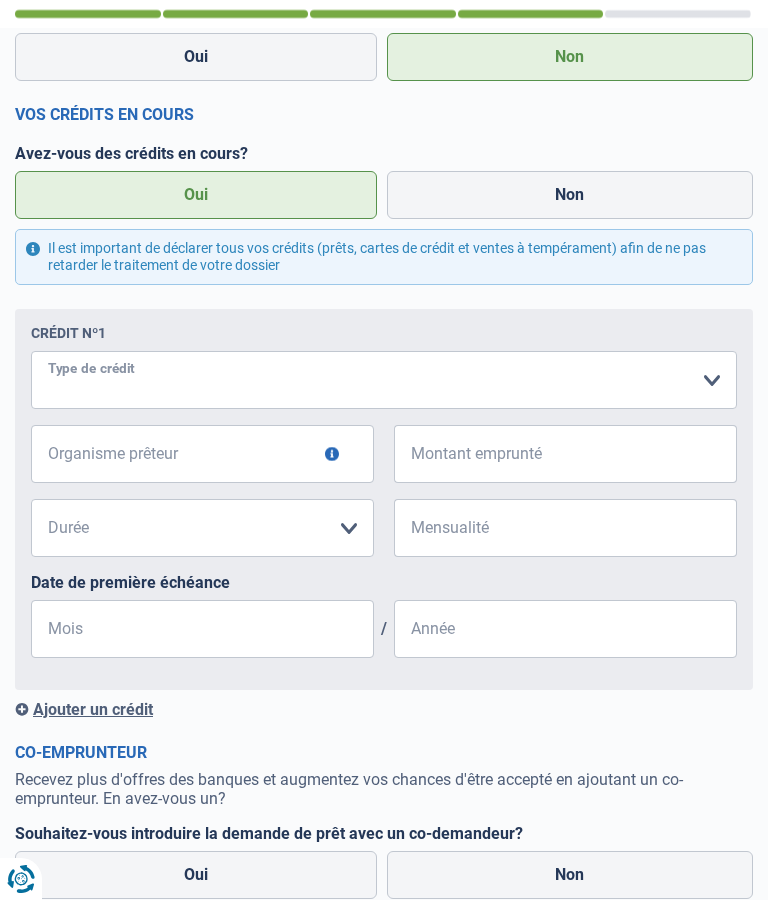 select on "cardOrCredit" 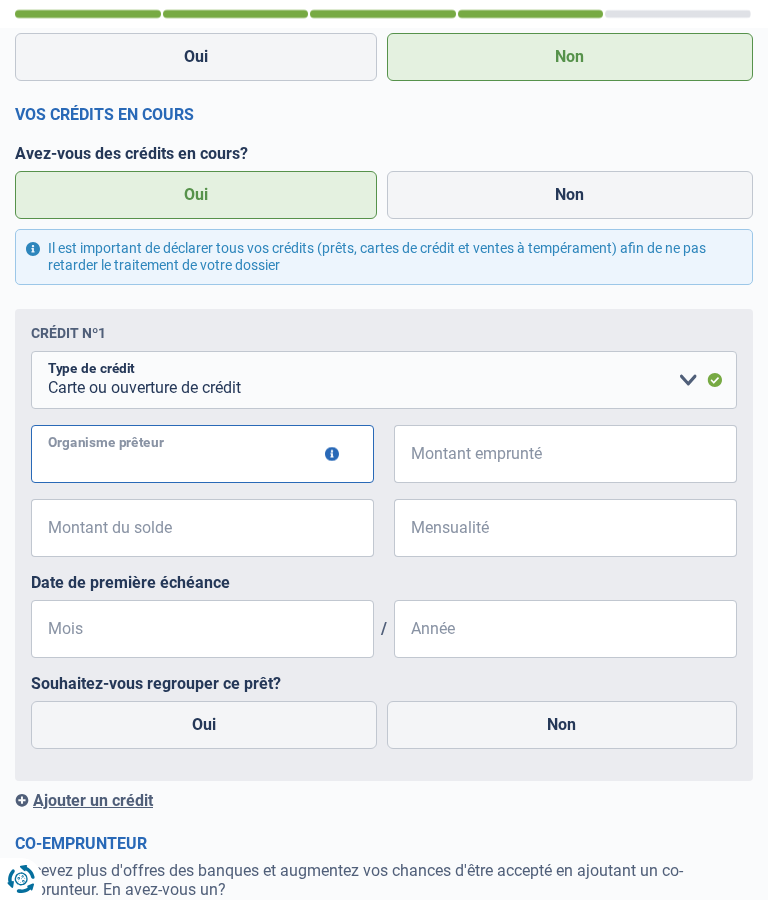 click on "Organisme prêteur" at bounding box center [202, 454] 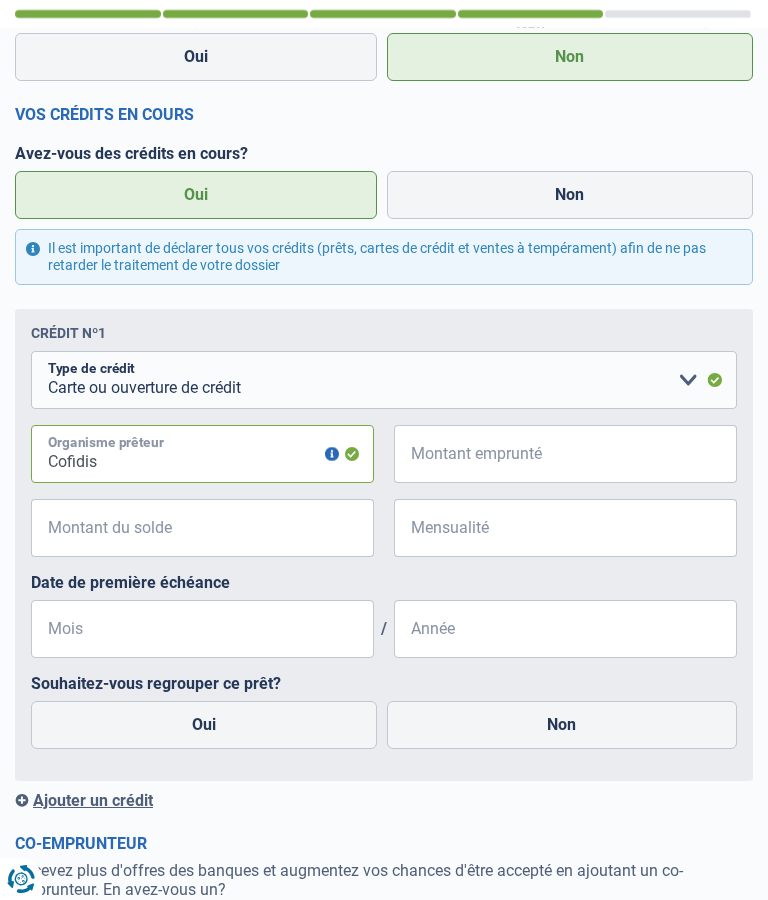 type on "Cofidis" 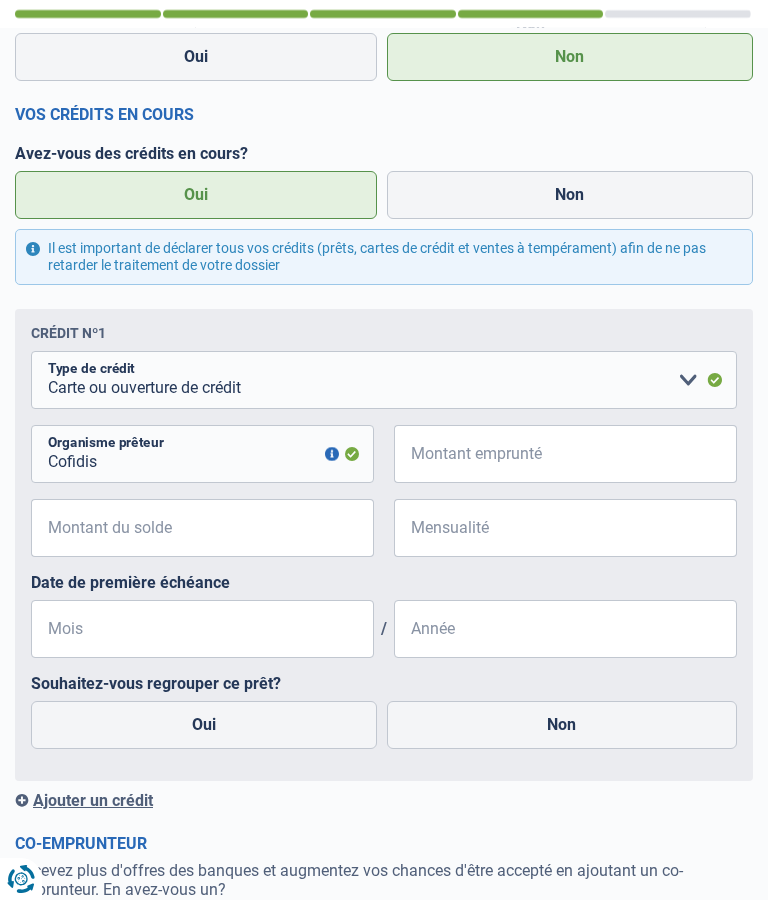 click on "Montant emprunté" at bounding box center [578, 454] 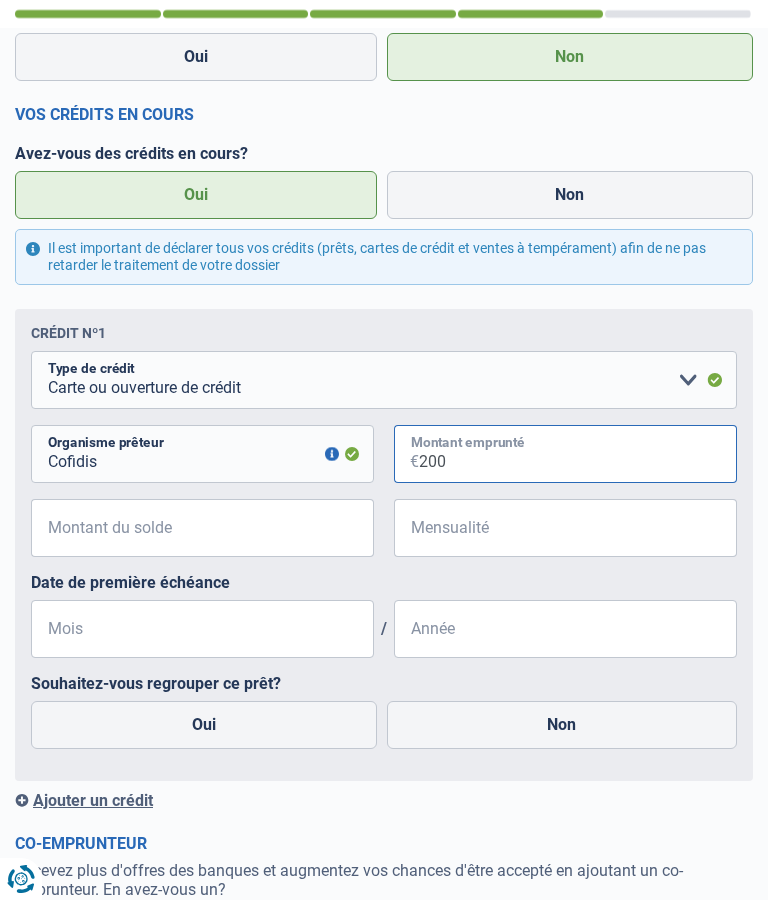 type on "2.000" 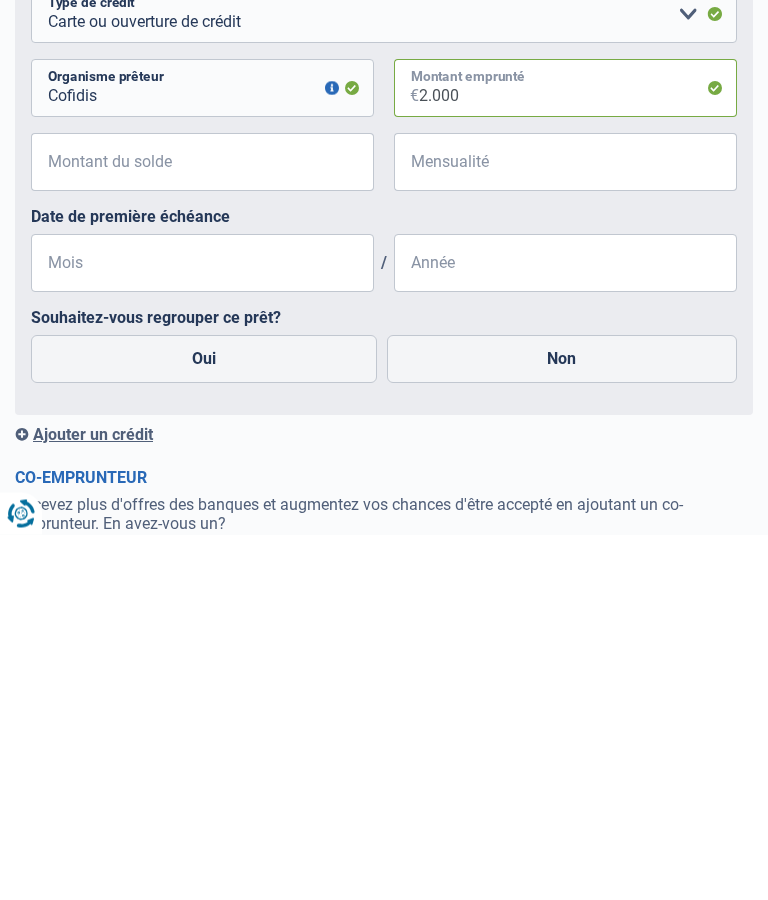 scroll, scrollTop: 592, scrollLeft: 0, axis: vertical 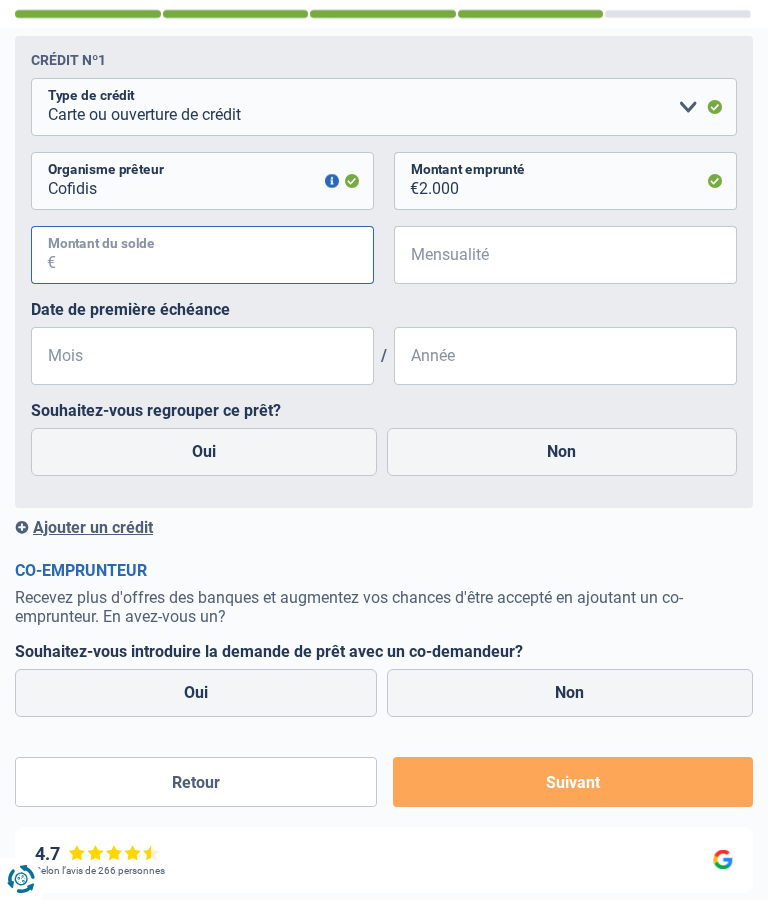 click on "Montant du solde" at bounding box center [215, 255] 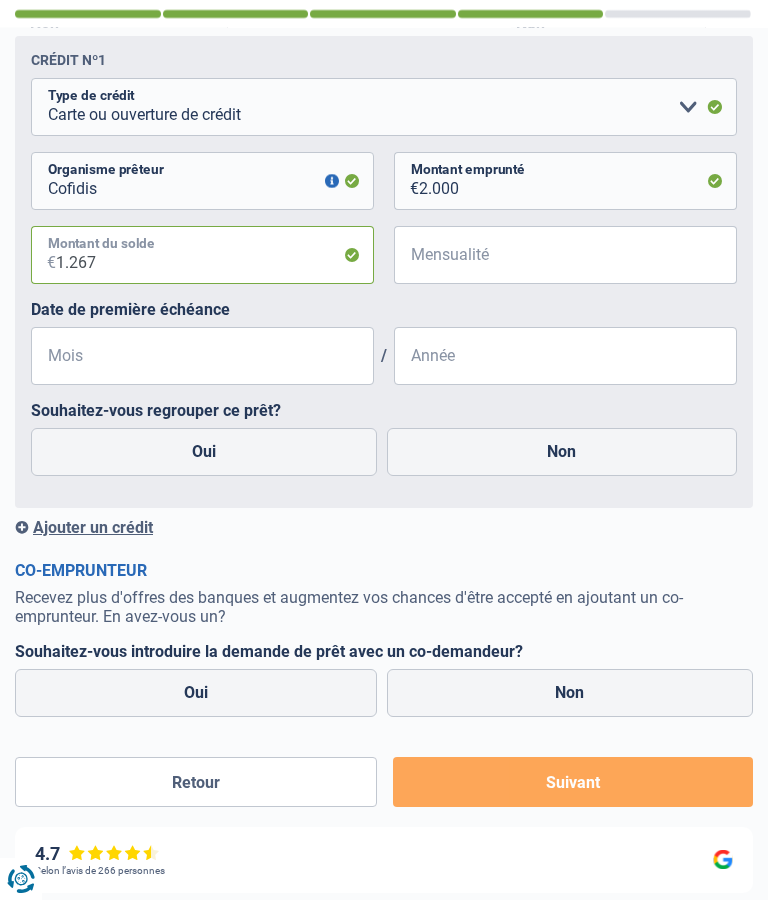 type on "1.267" 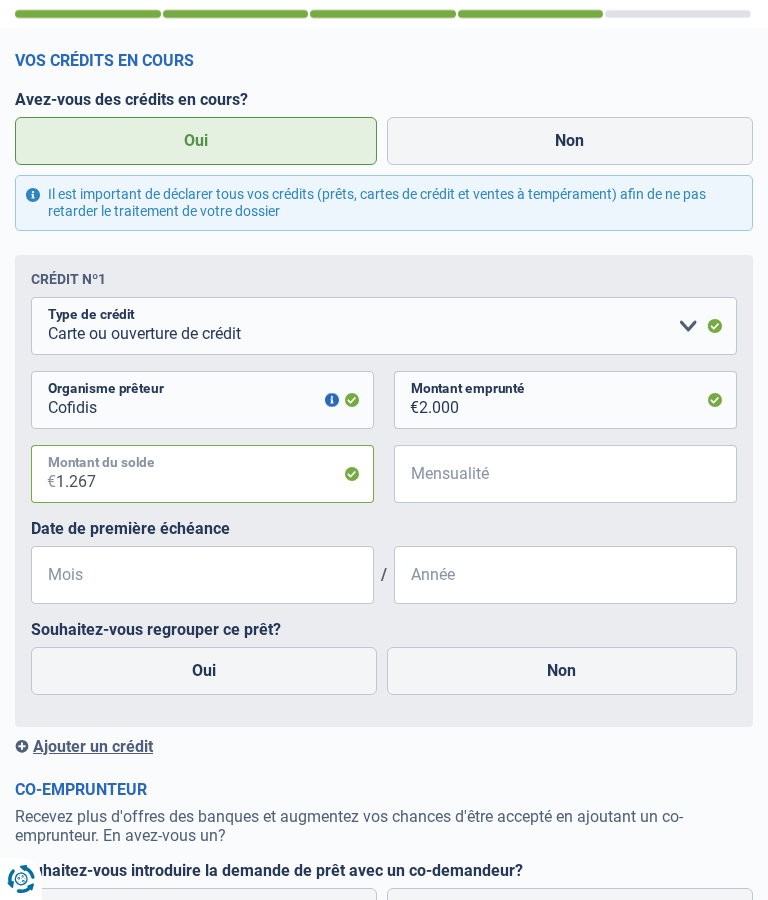 scroll, scrollTop: 621, scrollLeft: 0, axis: vertical 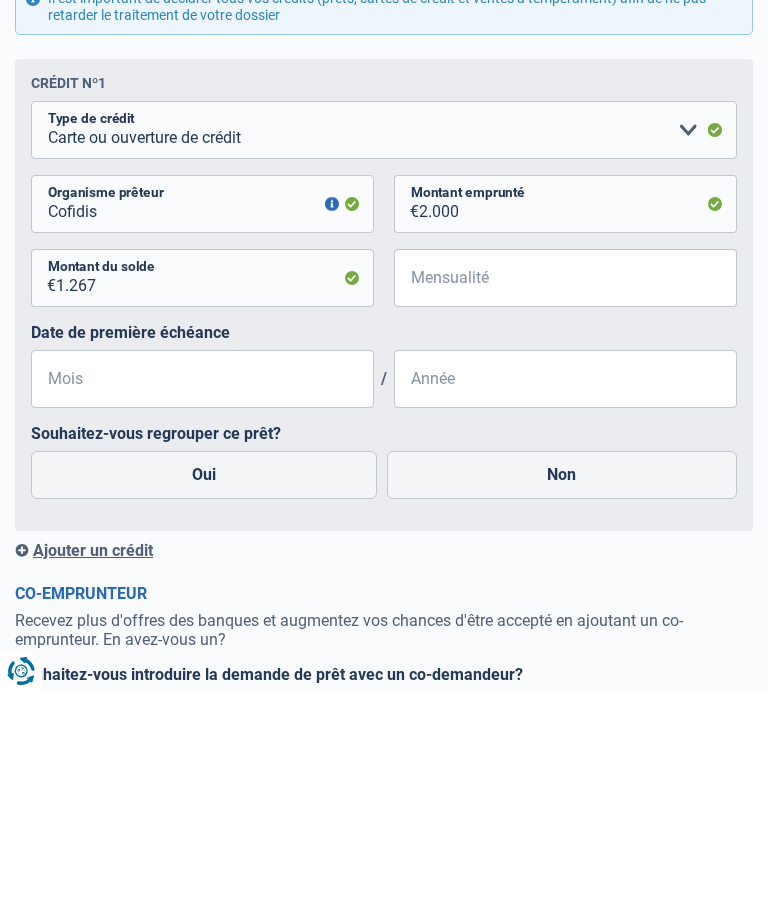click on "Non" at bounding box center [562, 683] 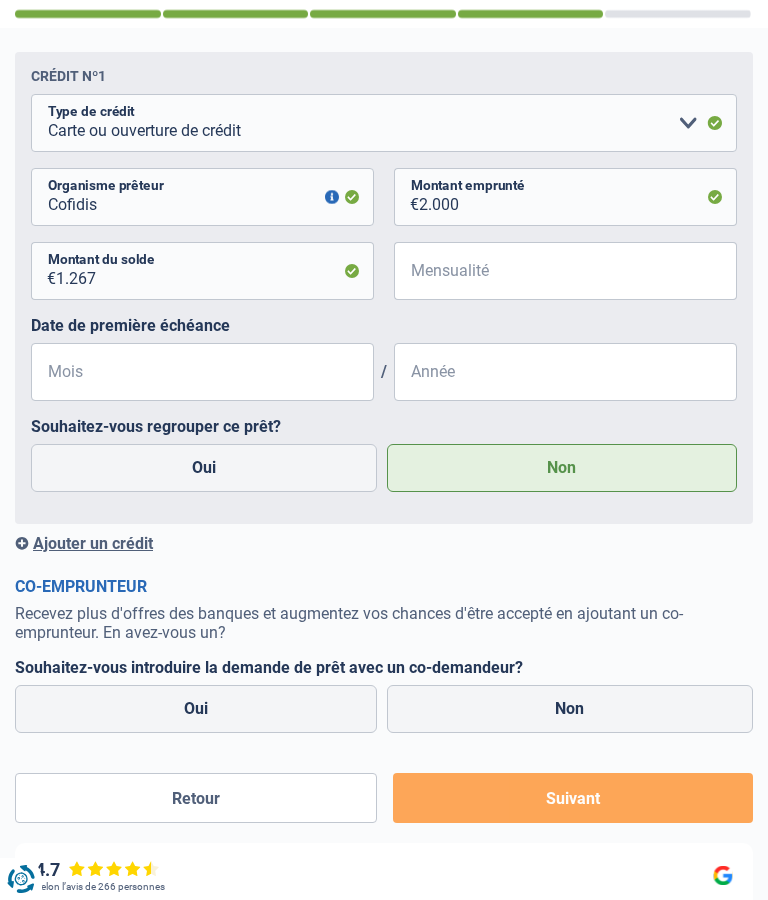 scroll, scrollTop: 938, scrollLeft: 0, axis: vertical 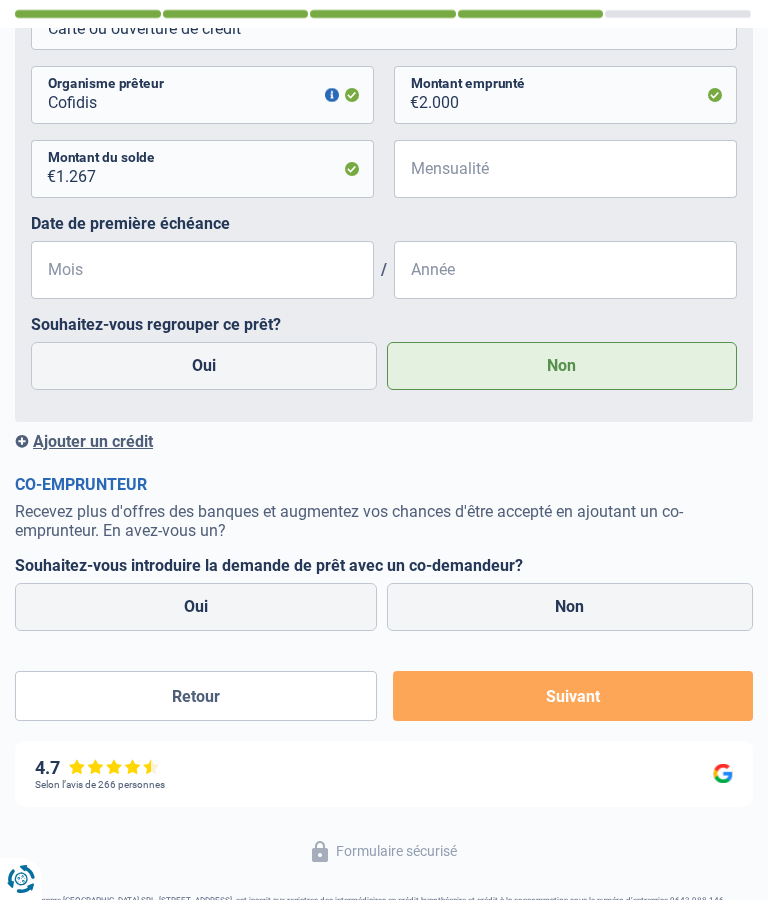 click on "Non" at bounding box center (570, 607) 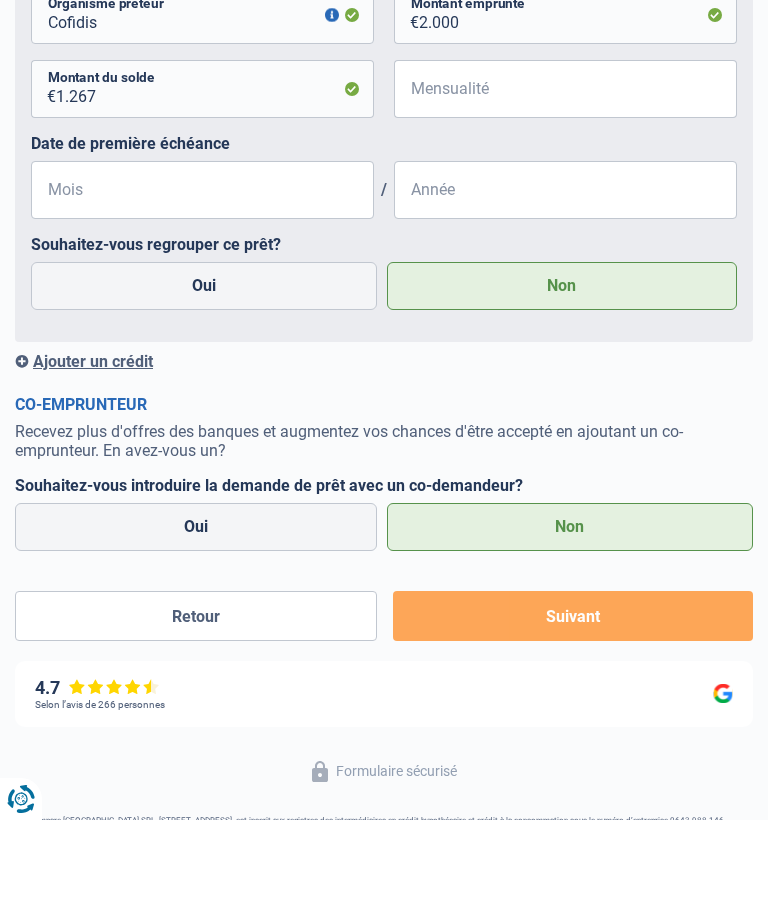 click on "Suivant" at bounding box center (573, 696) 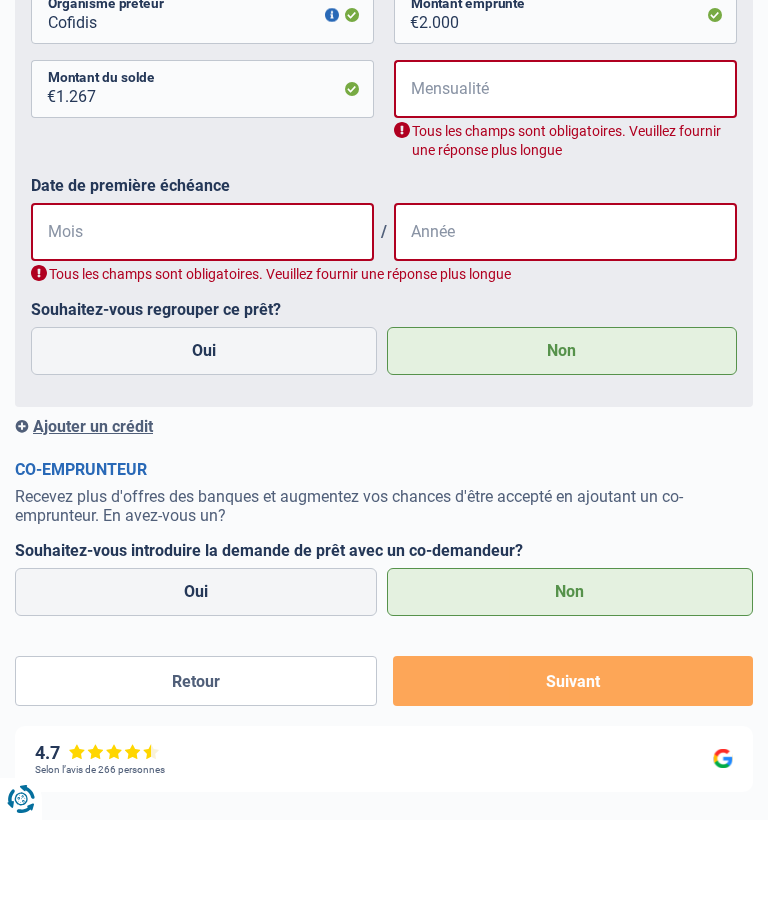 scroll, scrollTop: 1018, scrollLeft: 0, axis: vertical 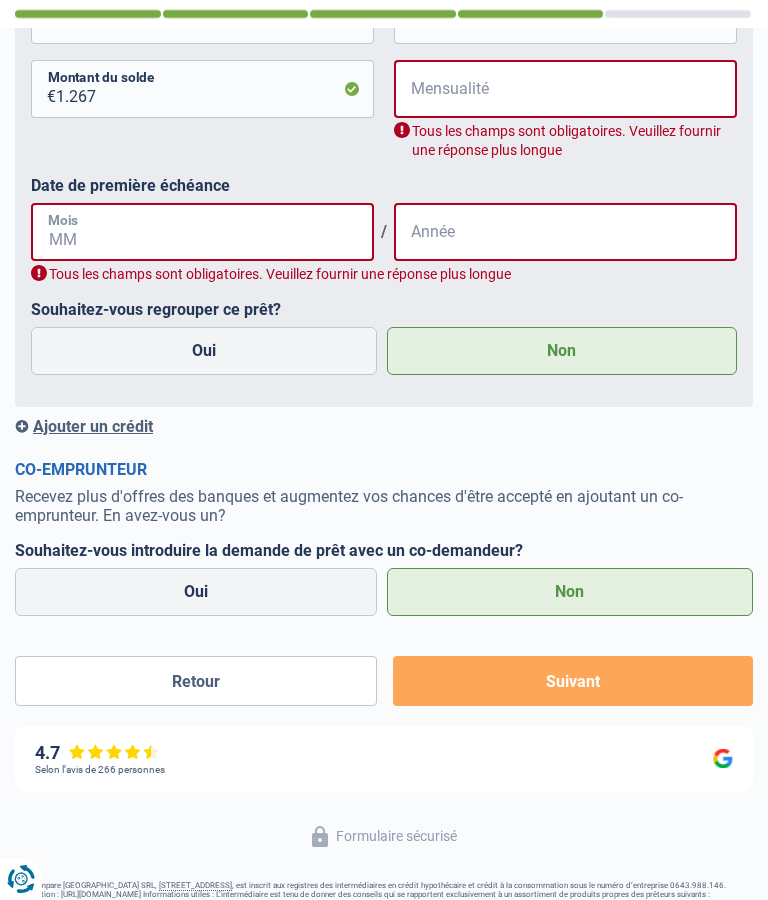 click on "Mois" at bounding box center [202, 232] 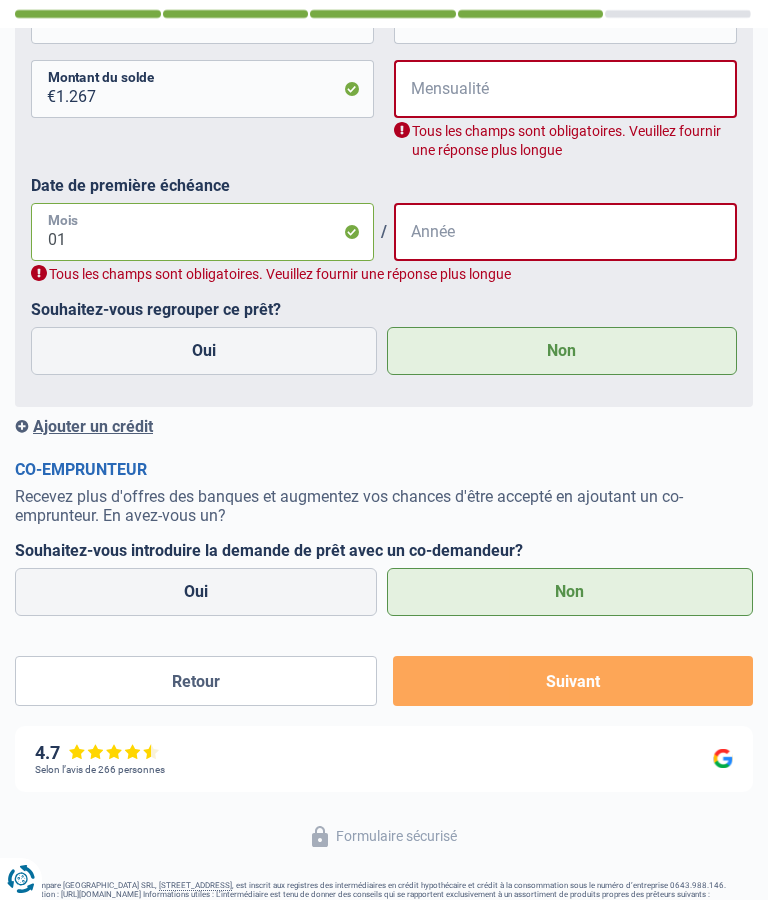 click on "01" at bounding box center [202, 232] 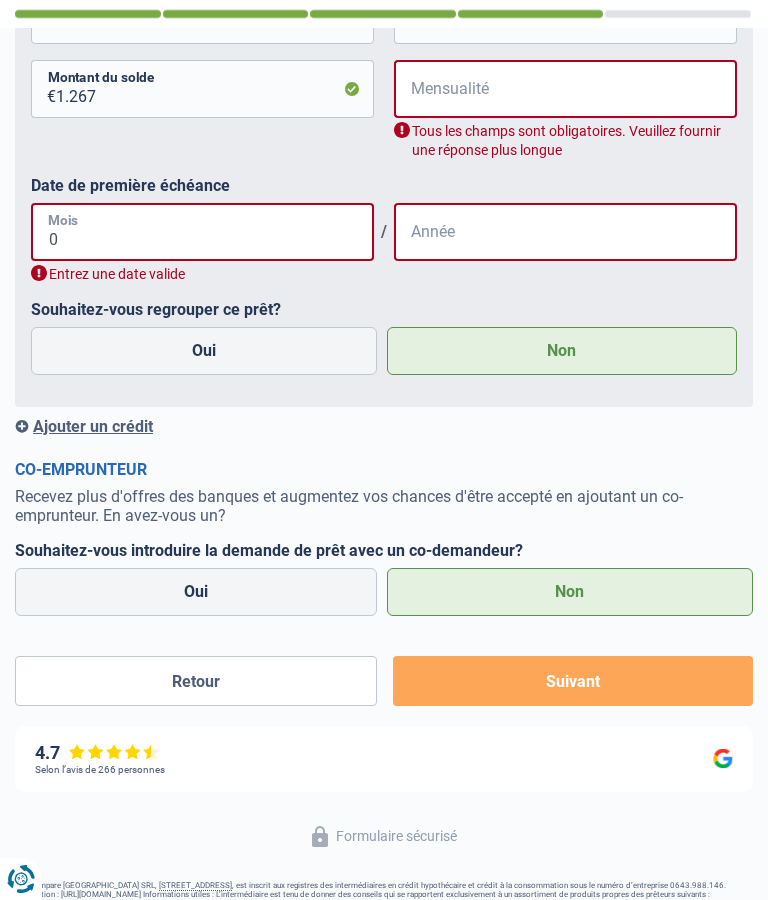type on "08" 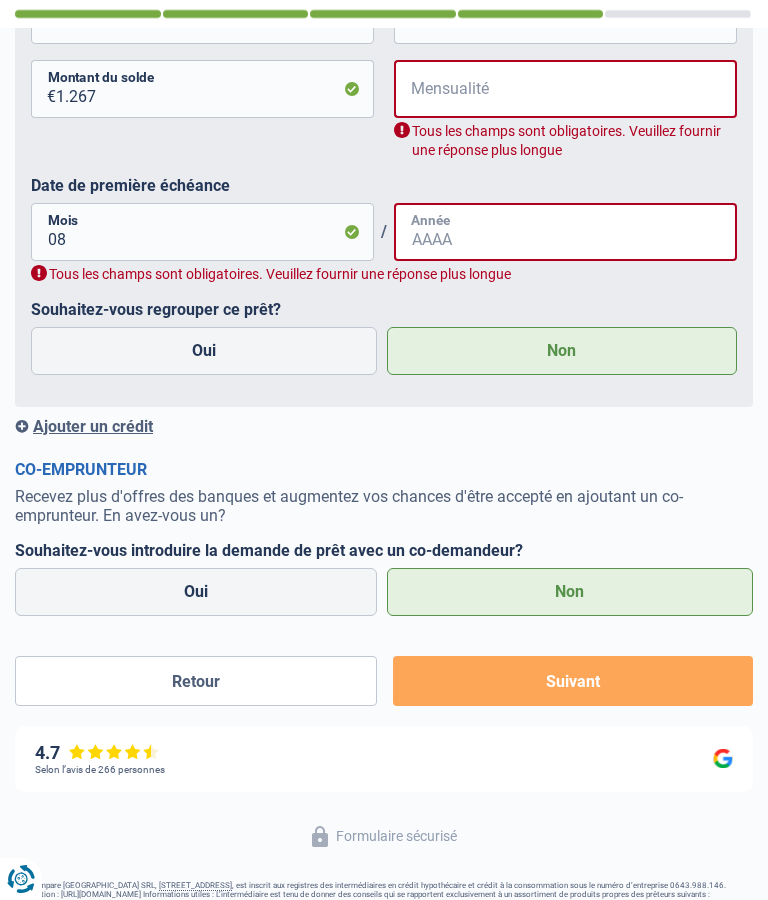 click on "Année" at bounding box center (565, 232) 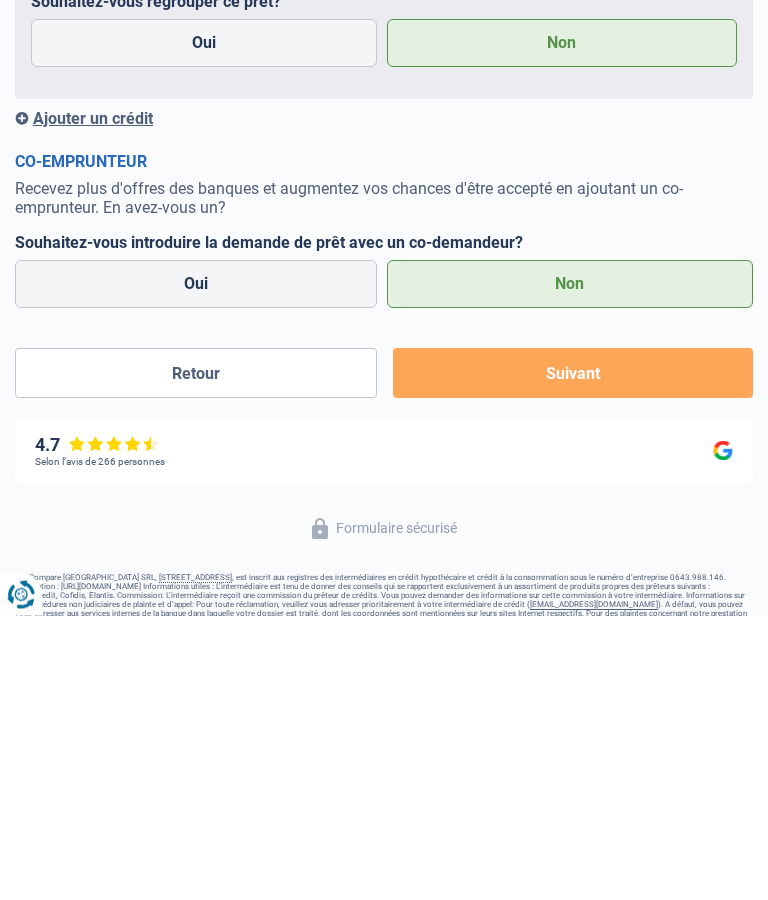type on "2022" 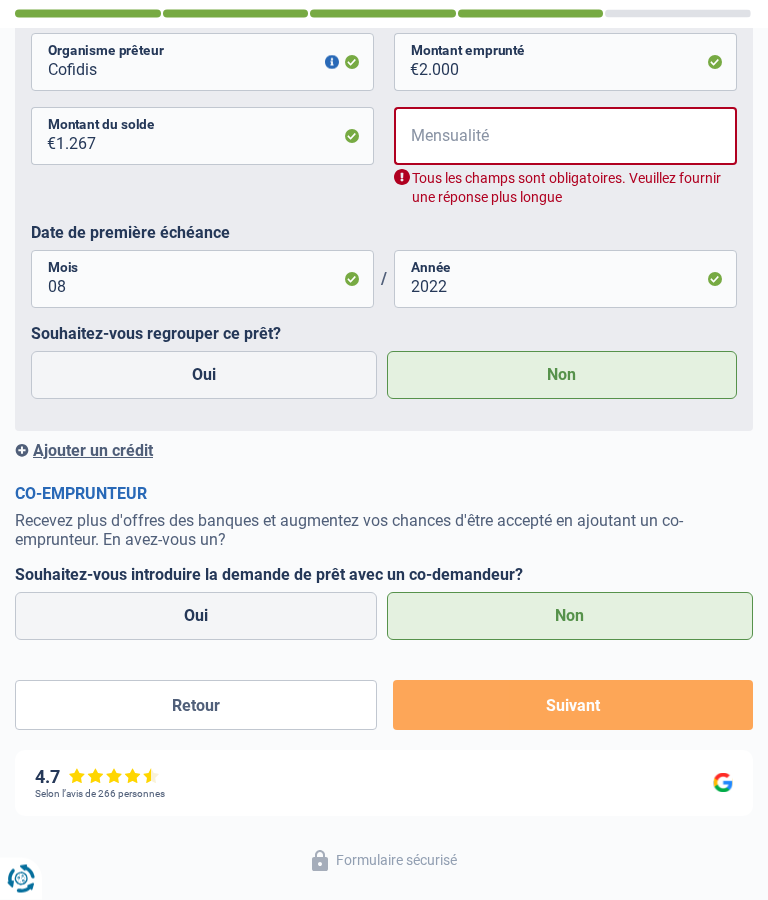 scroll, scrollTop: 963, scrollLeft: 0, axis: vertical 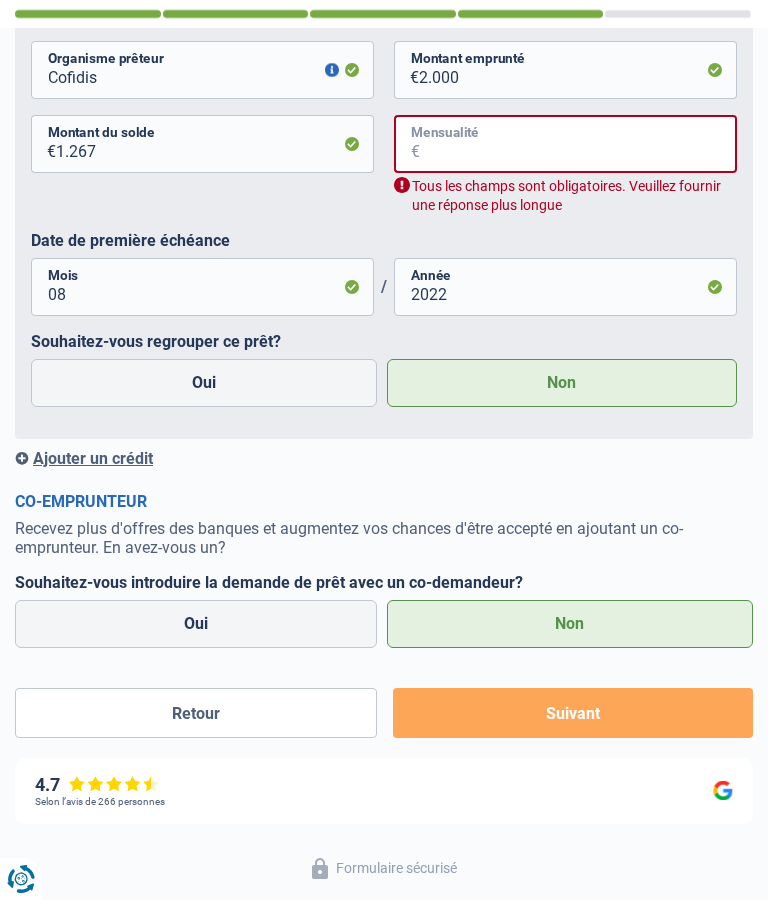 click on "Mensualité" at bounding box center (578, 144) 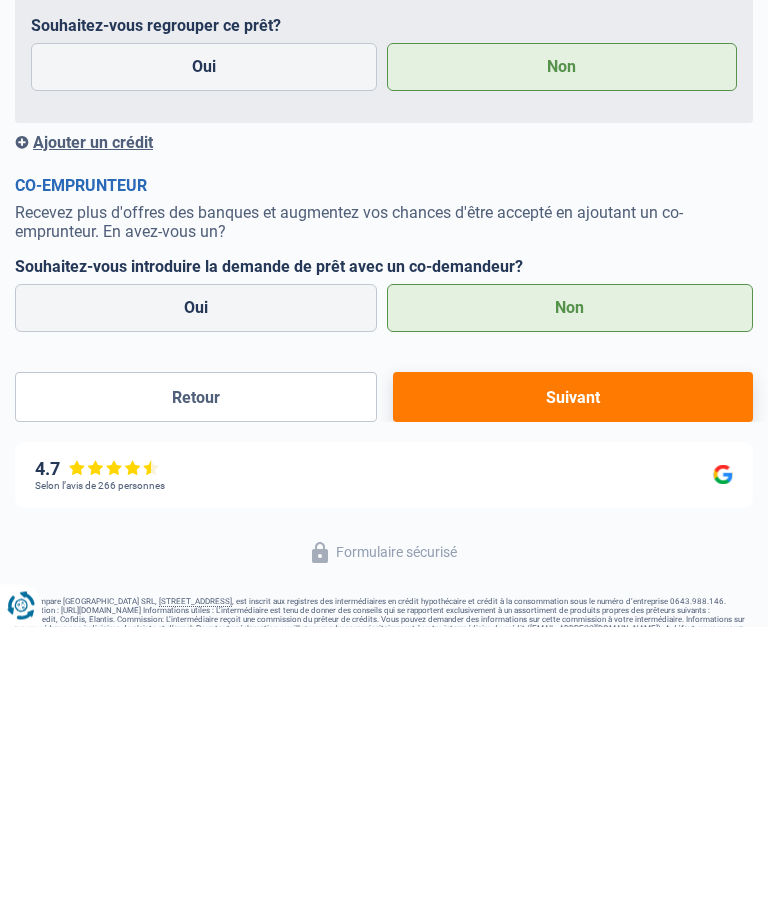 scroll, scrollTop: 1018, scrollLeft: 0, axis: vertical 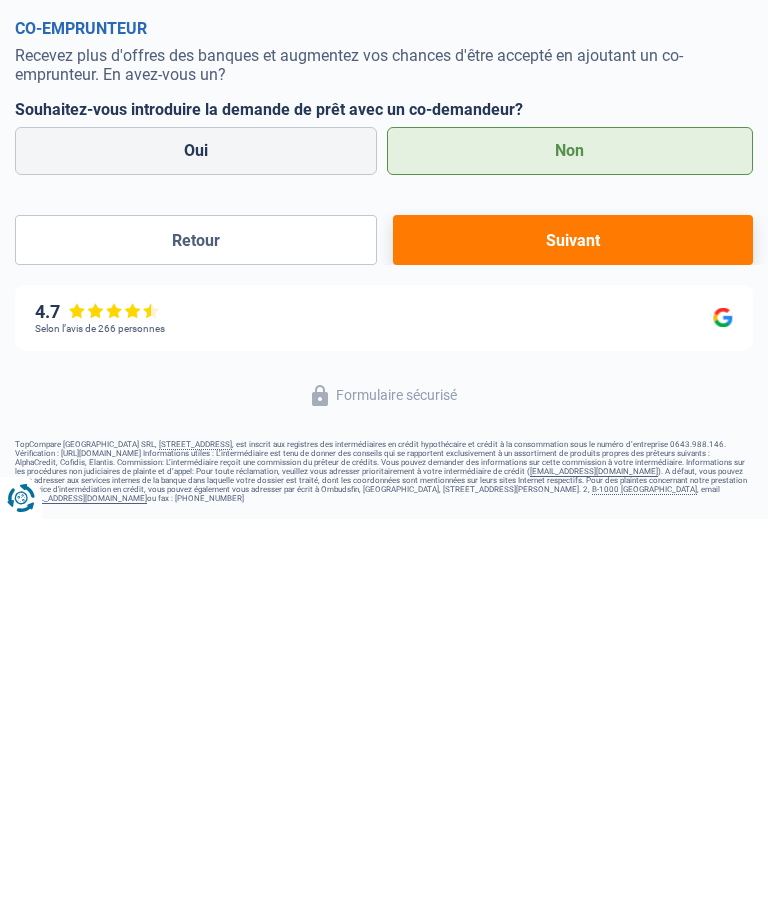 type on "80" 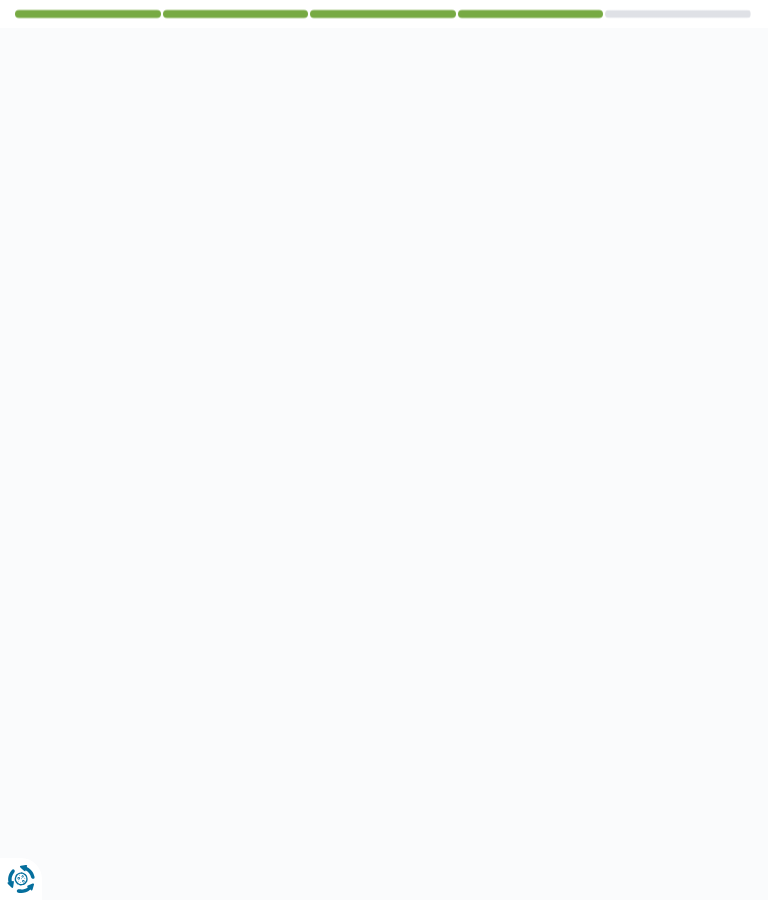 select on "60" 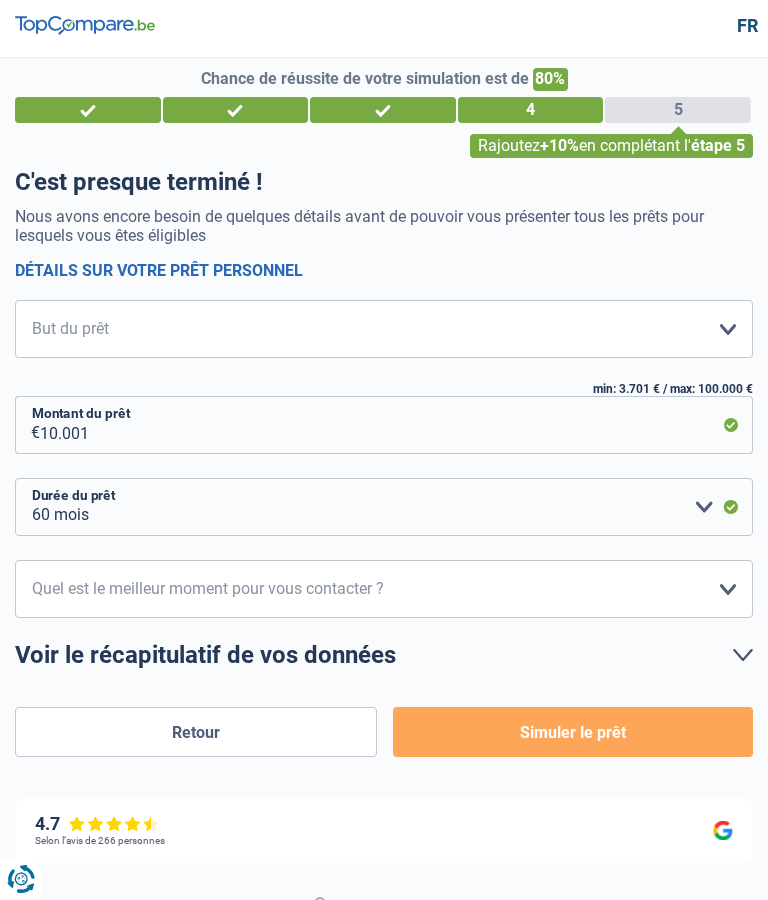 scroll, scrollTop: 0, scrollLeft: 0, axis: both 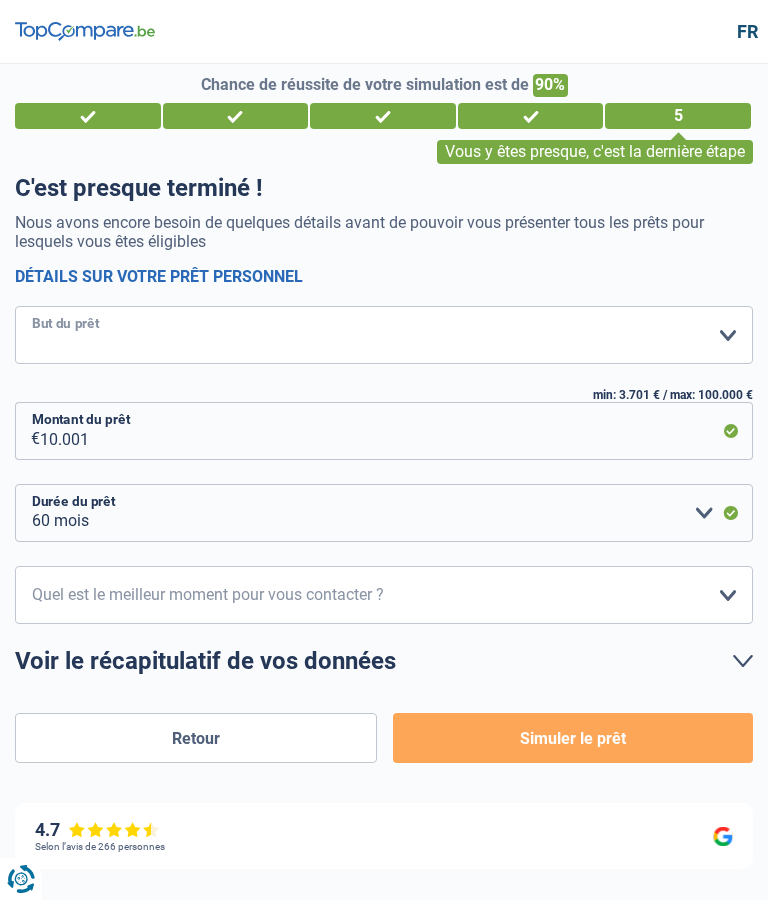 click on "Confort maison: meubles, textile, peinture, électroménager, outillage non-professionnel Hifi, multimédia, gsm, ordinateur Aménagement: frais d'installation, déménagement Evénement familial: naissance, mariage, divorce, communion, décès Frais médicaux Frais d'études Frais permis de conduire Loisirs: voyage, sport, musique Rafraîchissement: petits travaux maison et jardin Frais judiciaires Réparation voiture Prêt voiture Rénovation bien à l'étranger Autre
Veuillez sélectionner une option" at bounding box center [384, 335] 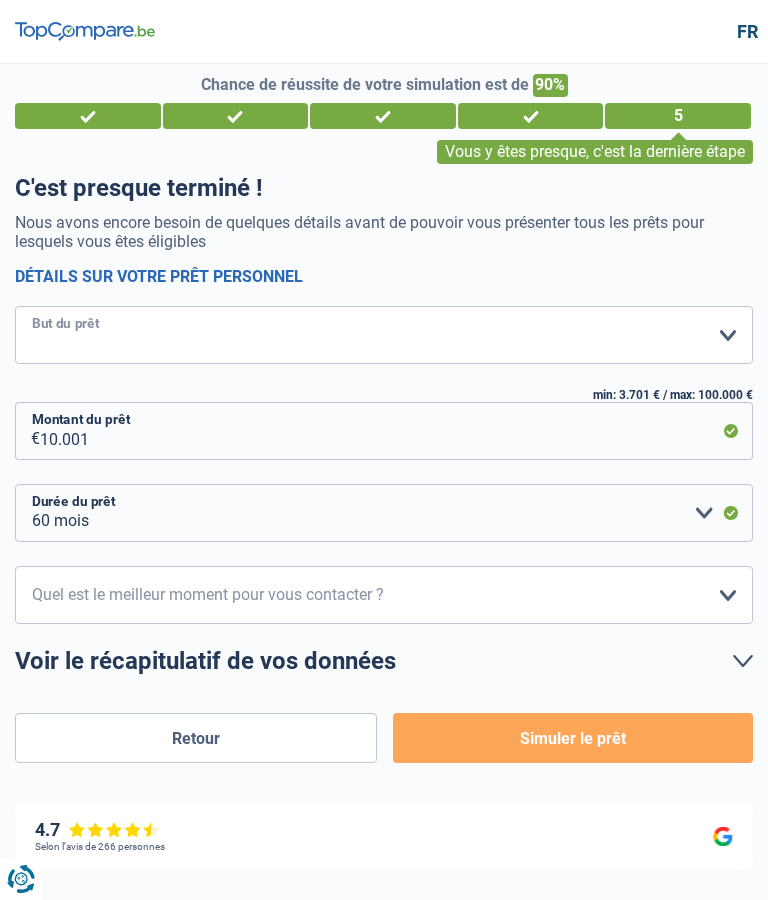 select on "other" 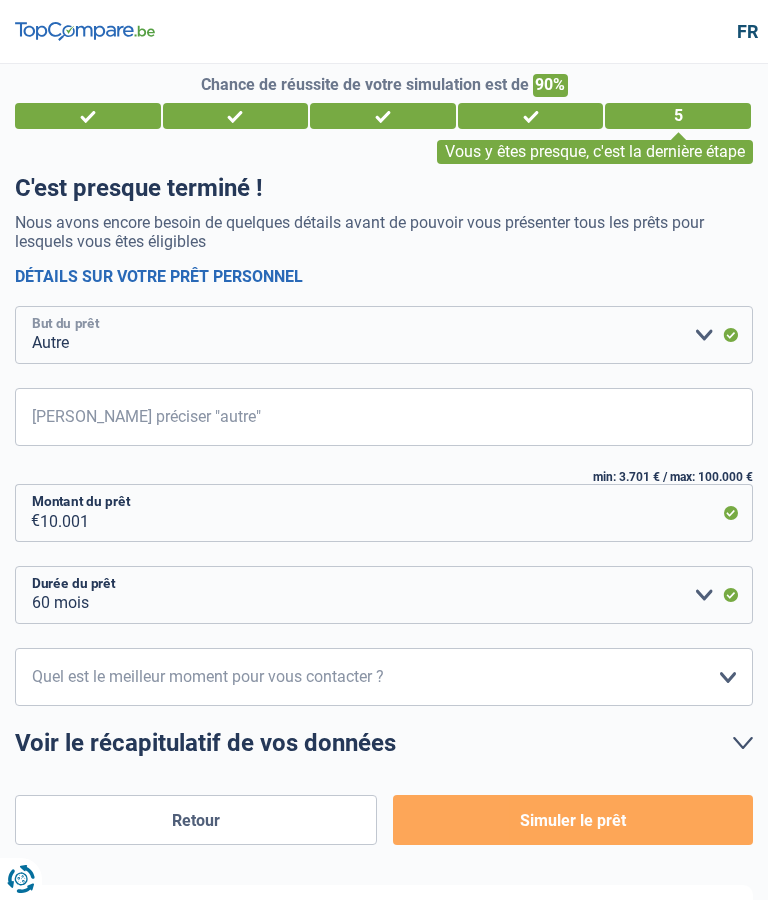click on "Confort maison: meubles, textile, peinture, électroménager, outillage non-professionnel Hifi, multimédia, gsm, ordinateur Aménagement: frais d'installation, déménagement Evénement familial: naissance, mariage, divorce, communion, décès Frais médicaux Frais d'études Frais permis de conduire Loisirs: voyage, sport, musique Rafraîchissement: petits travaux maison et jardin Frais judiciaires Réparation voiture Prêt voiture Rénovation bien à l'étranger Autre
Veuillez sélectionner une option" at bounding box center (384, 335) 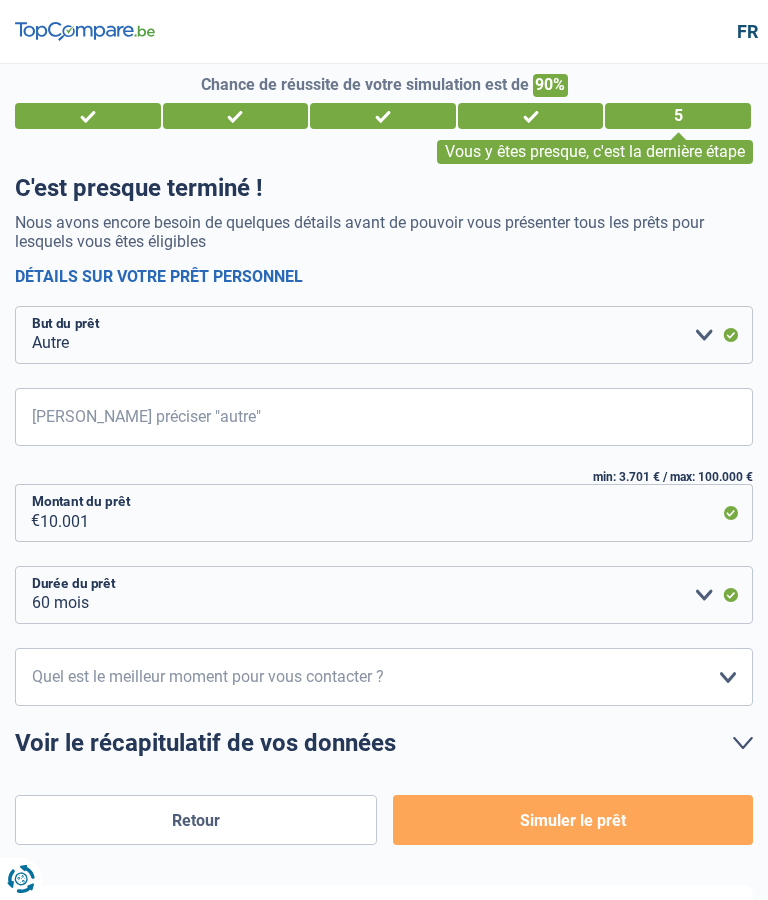 click on "Veuillez préciser "autre"" at bounding box center [384, 417] 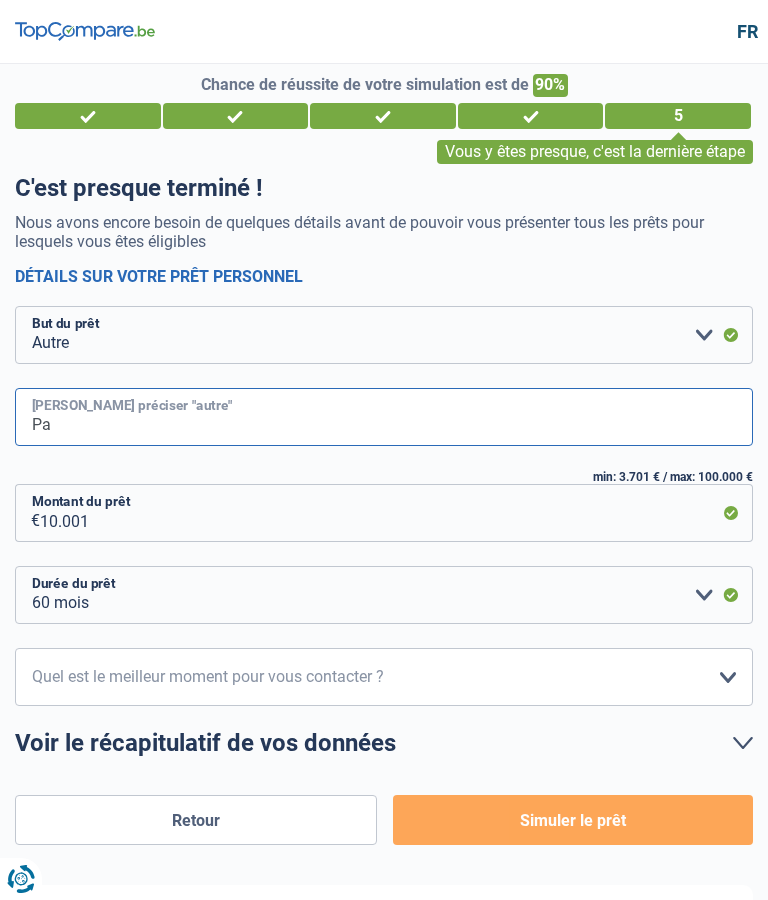 type on "P" 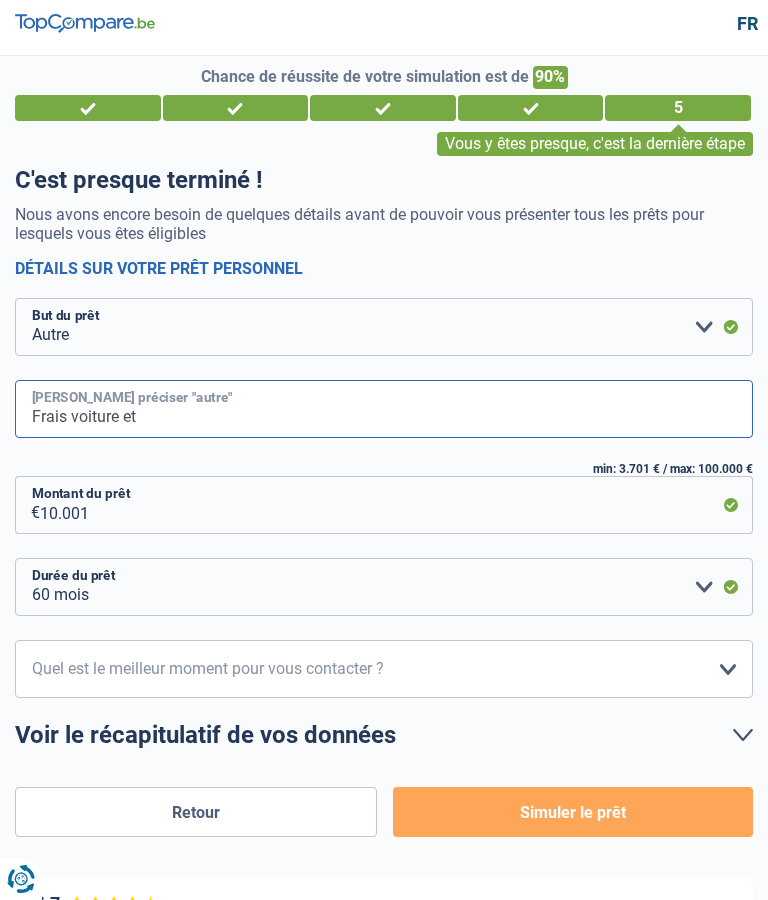 scroll, scrollTop: 0, scrollLeft: 0, axis: both 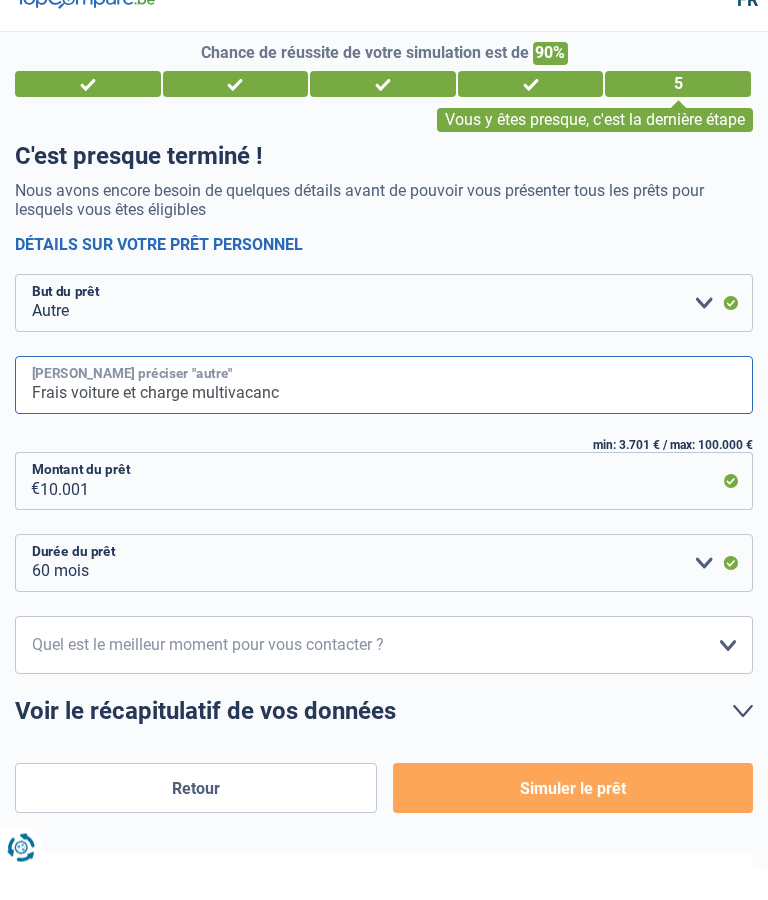 click on "Frais voiture et charge multivacanc" at bounding box center (384, 417) 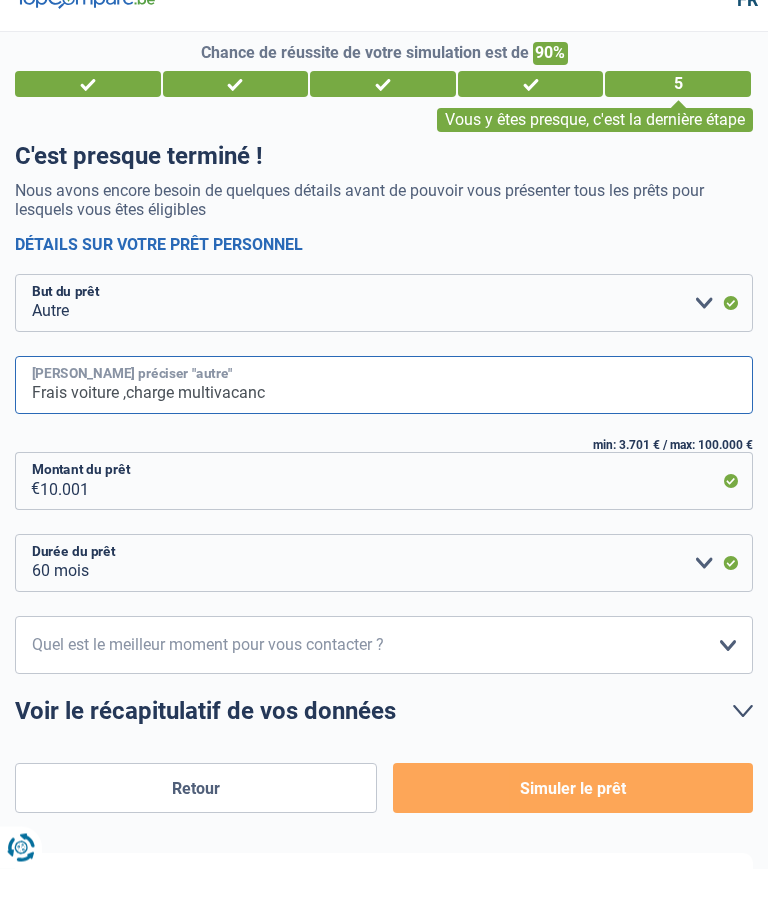 click on "Frais voiture ,charge multivacanc" at bounding box center [384, 417] 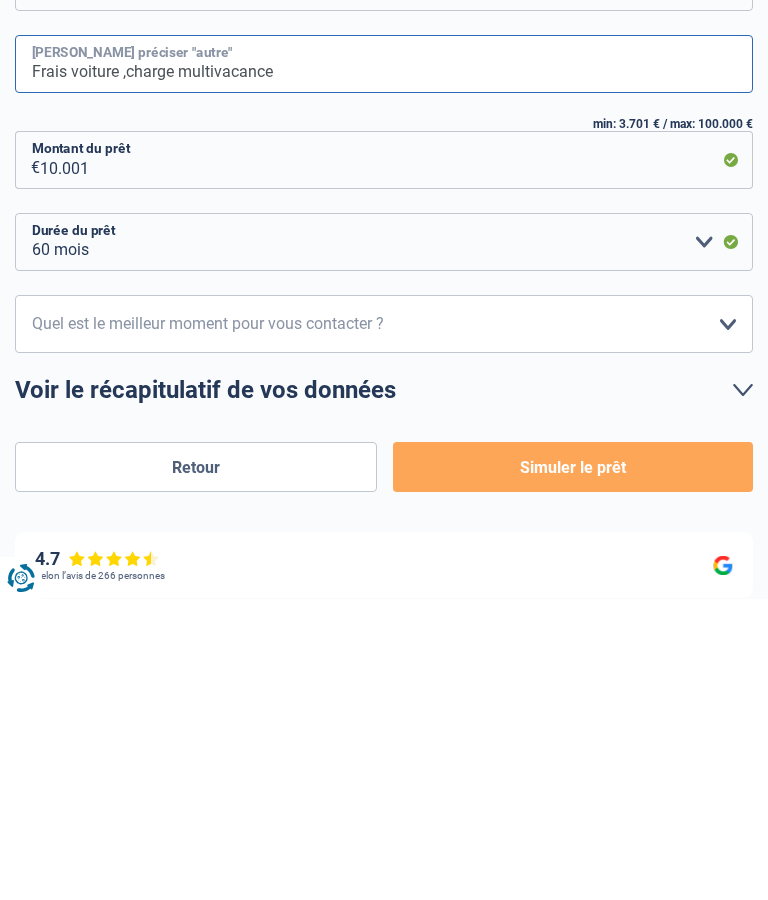 scroll, scrollTop: 64, scrollLeft: 0, axis: vertical 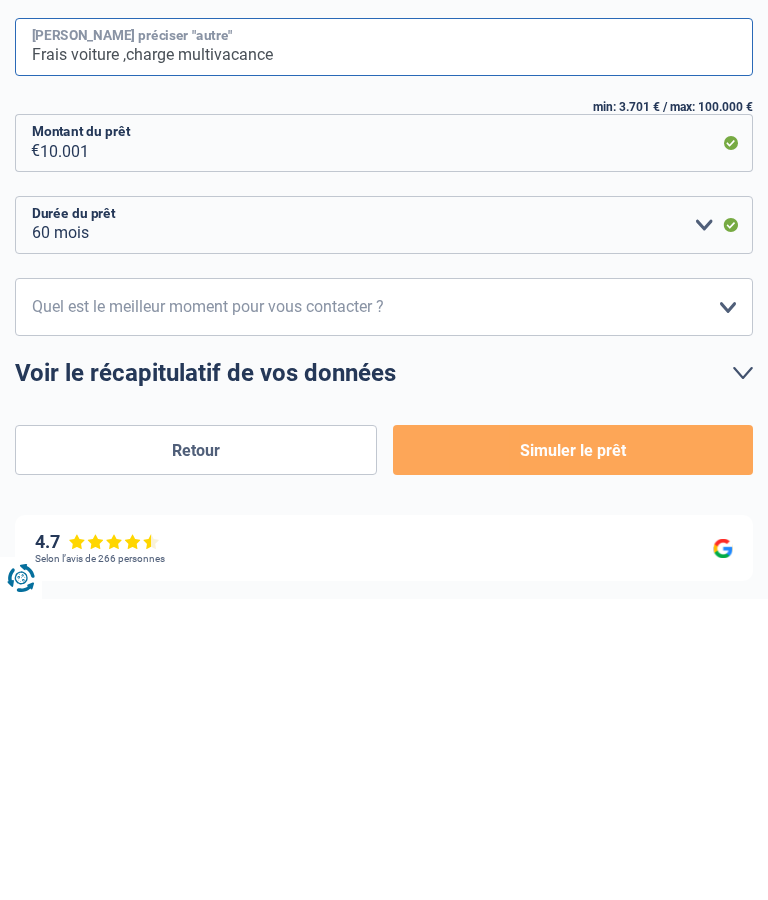 type on "Frais voiture ,charge multivacance" 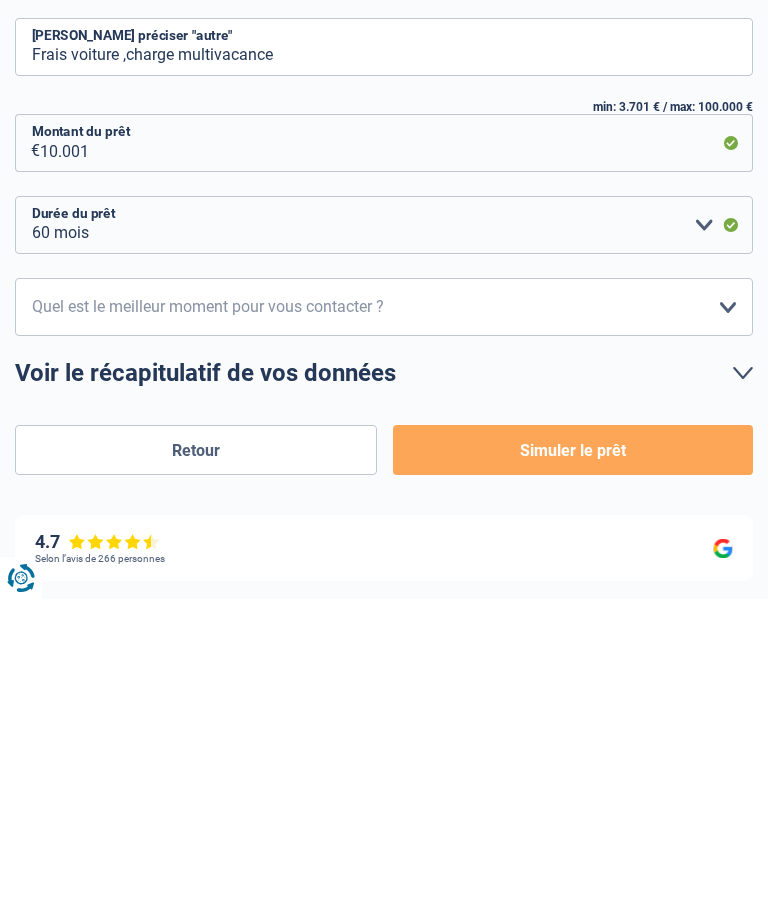 click on "10h-12h 12h-14h 14h-16h 16h-18h
Veuillez sélectionner une option" at bounding box center [384, 608] 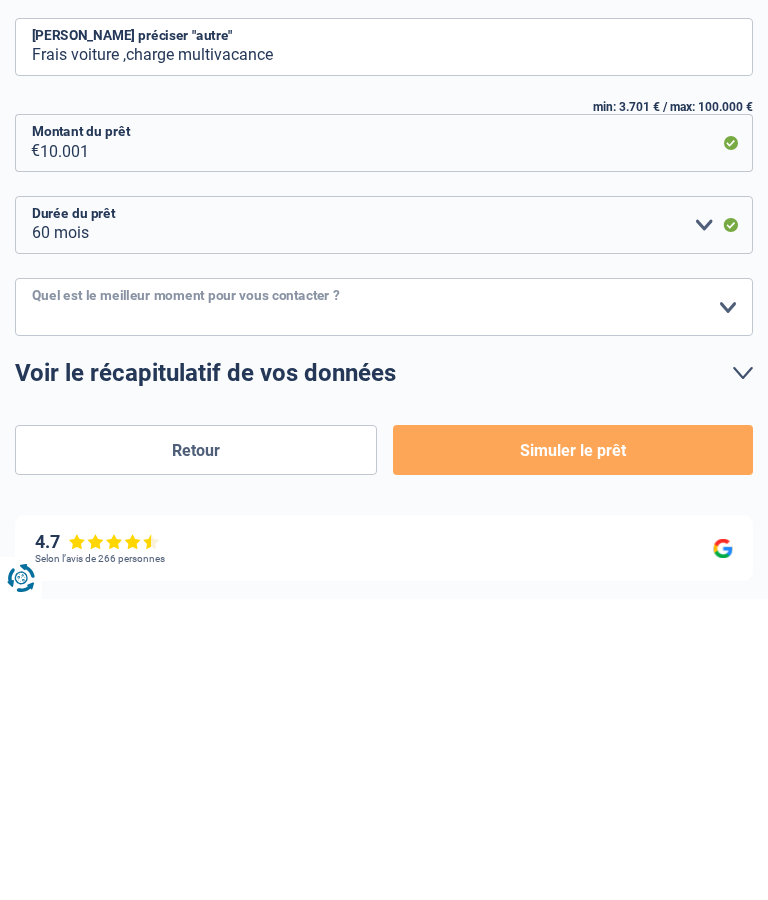 scroll, scrollTop: 139, scrollLeft: 0, axis: vertical 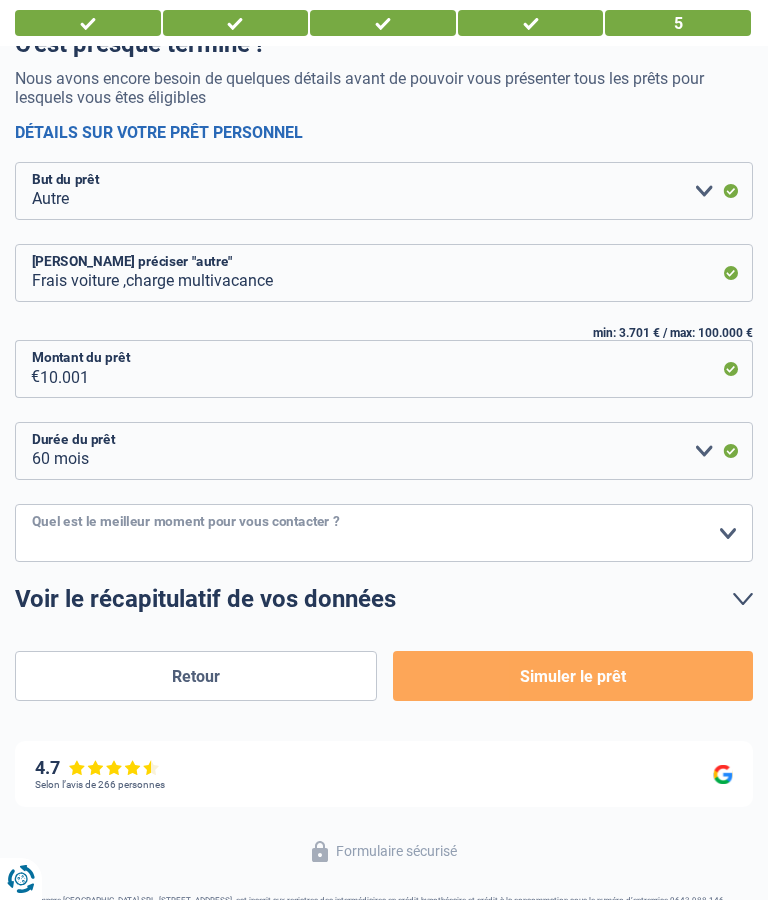 select on "10-12" 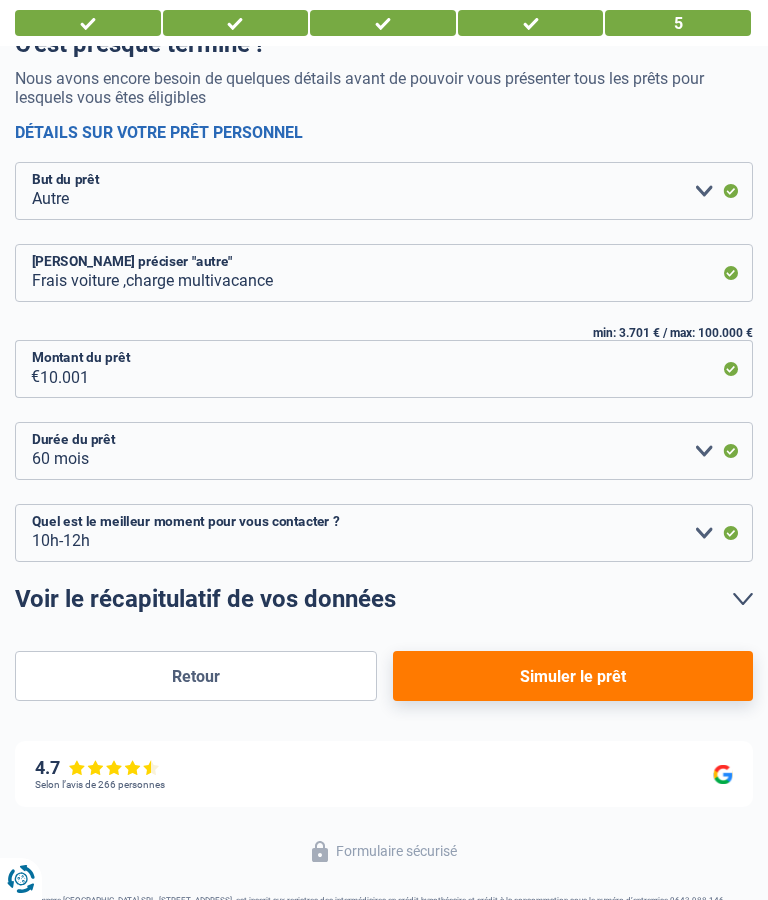 click on "Simuler le prêt" at bounding box center [573, 676] 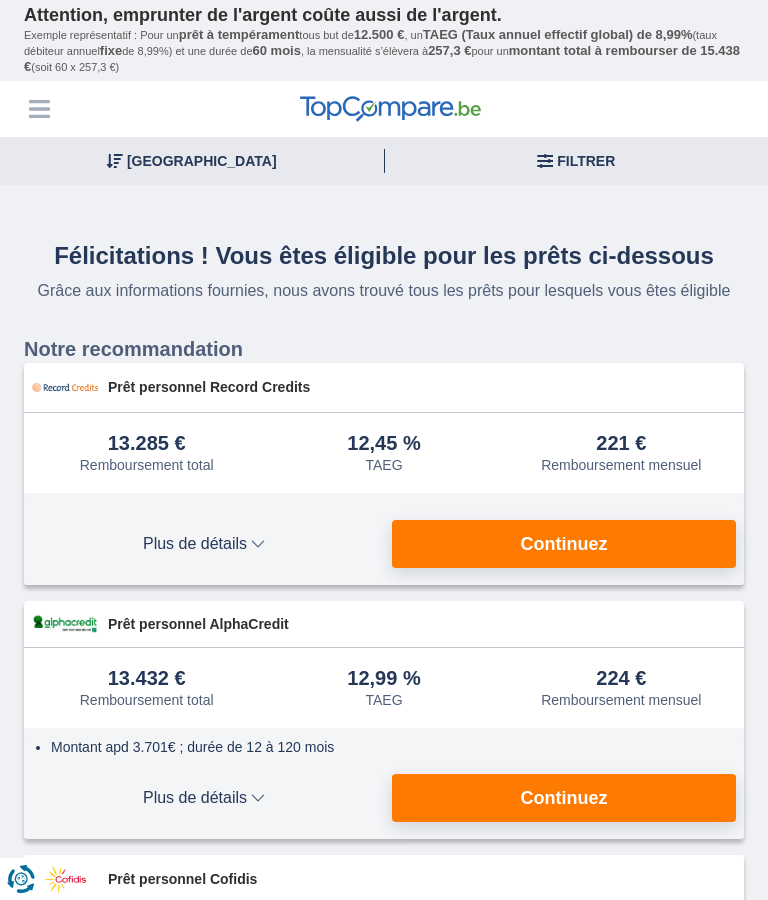 scroll, scrollTop: 0, scrollLeft: 0, axis: both 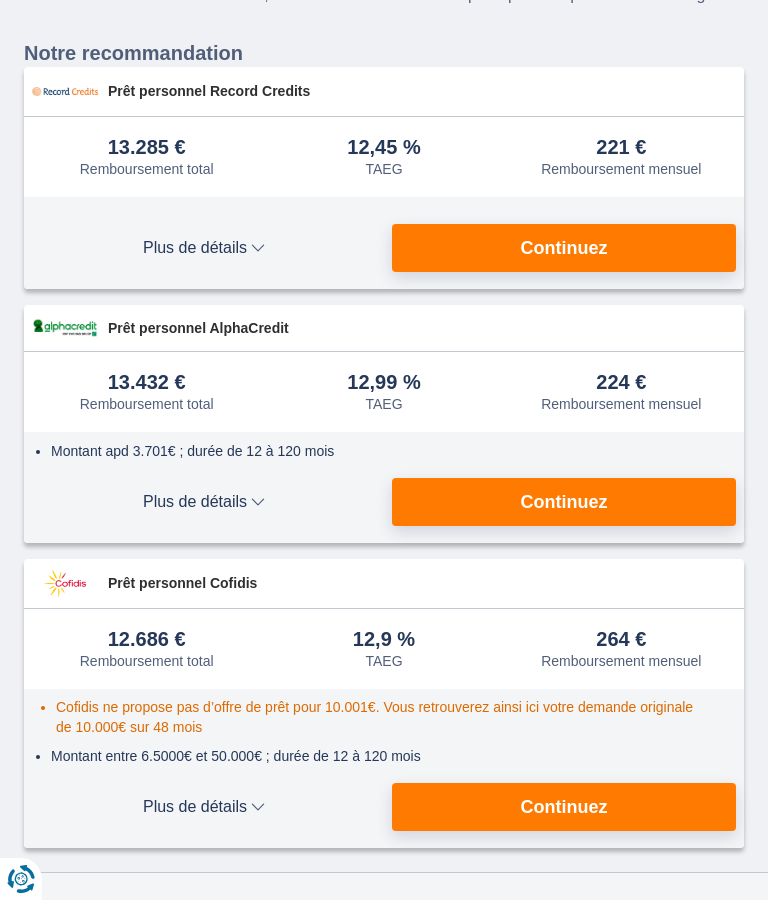 click on "Continuez" at bounding box center (564, 248) 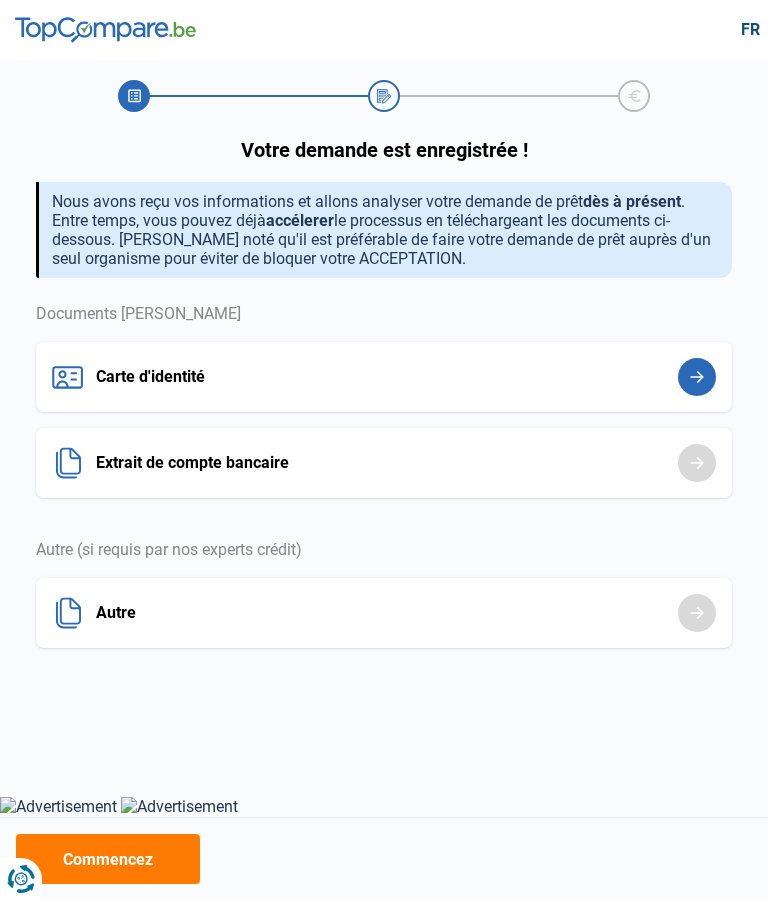 scroll, scrollTop: 0, scrollLeft: 0, axis: both 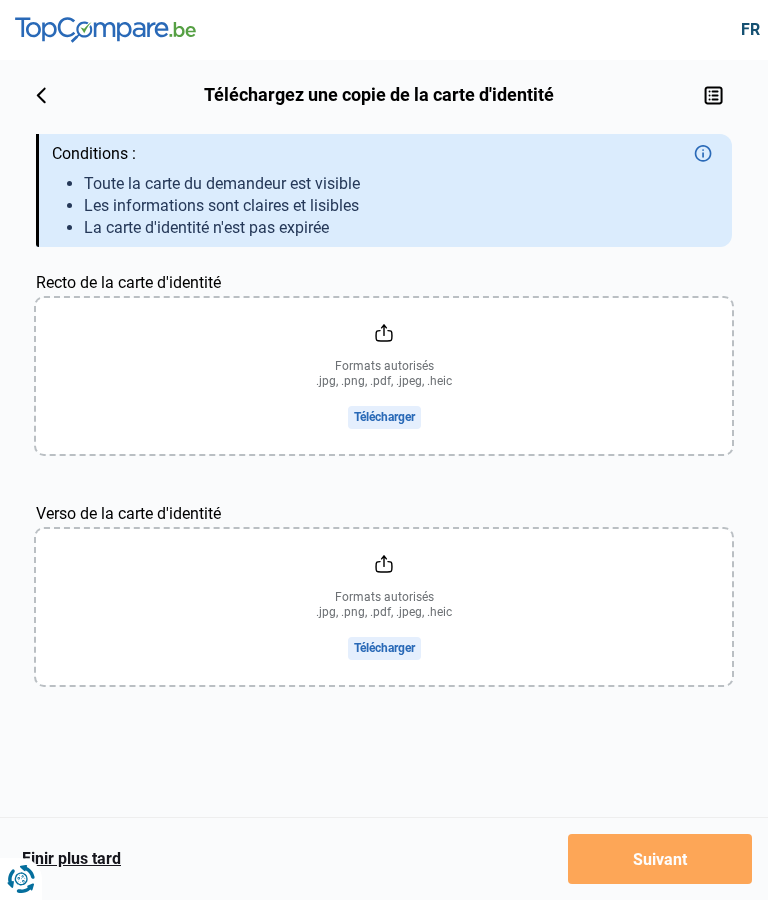 click on "Recto de la carte d'identité" 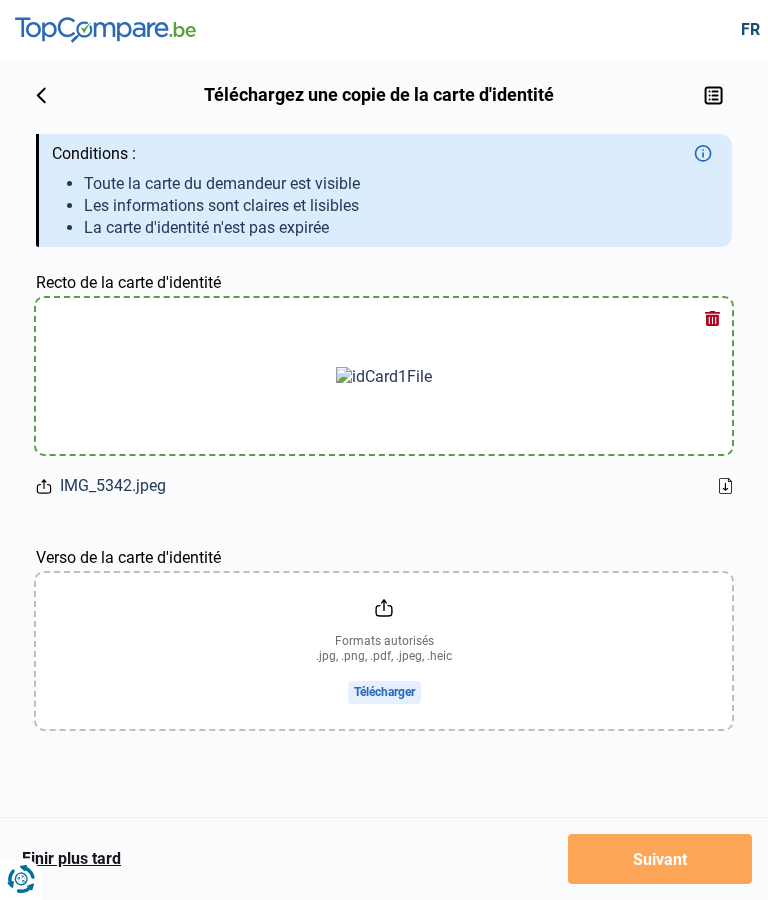 click on "Verso de la carte d'identité" 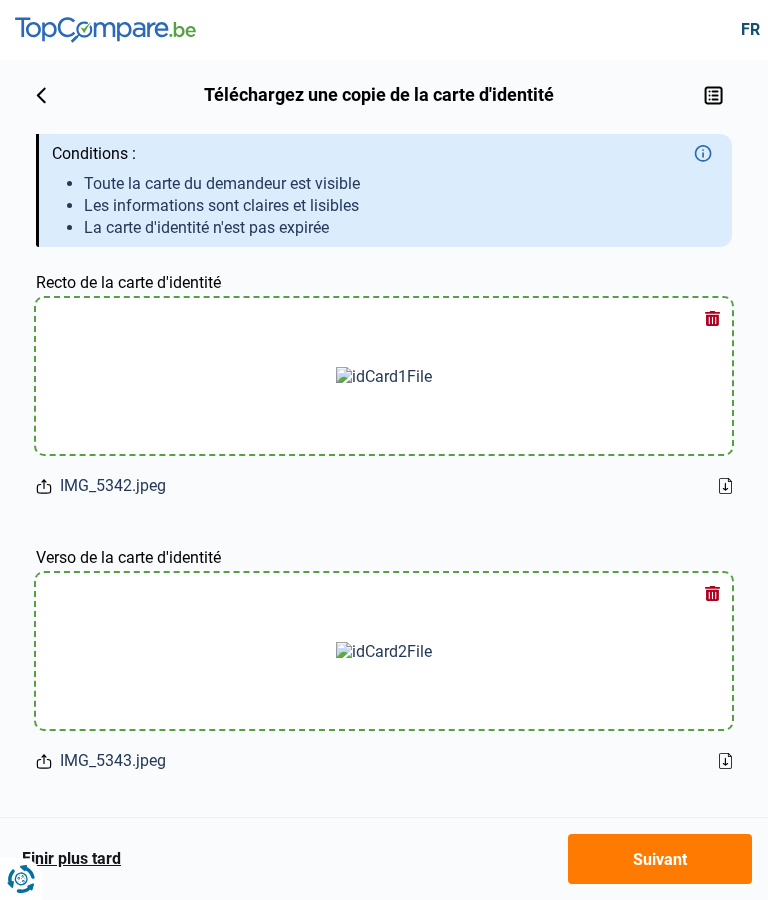 click on "Suivant" 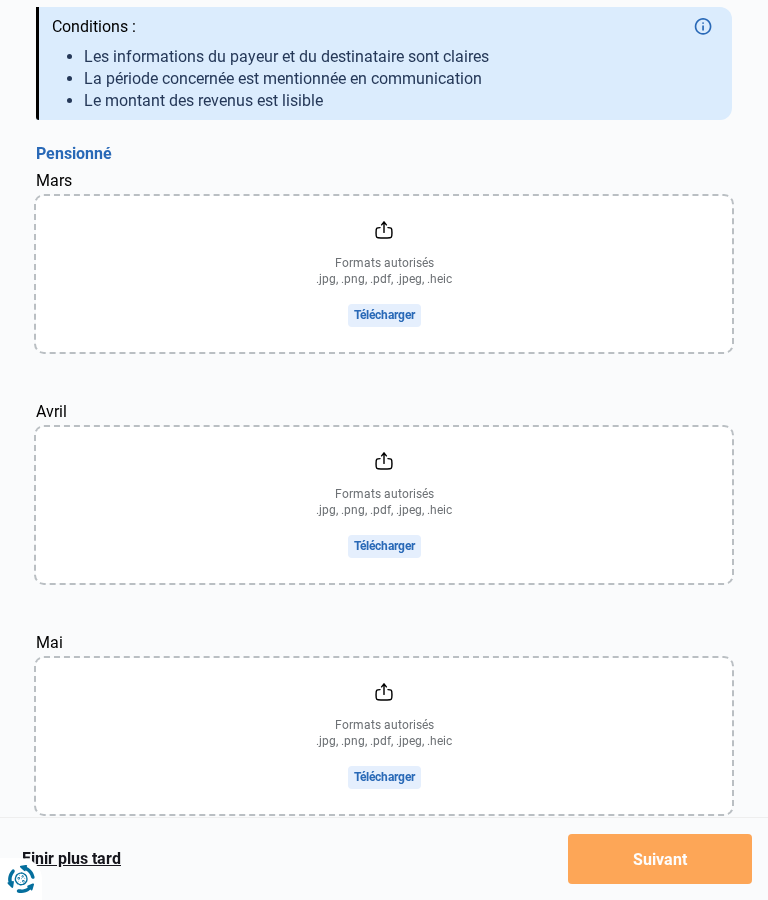scroll, scrollTop: 207, scrollLeft: 0, axis: vertical 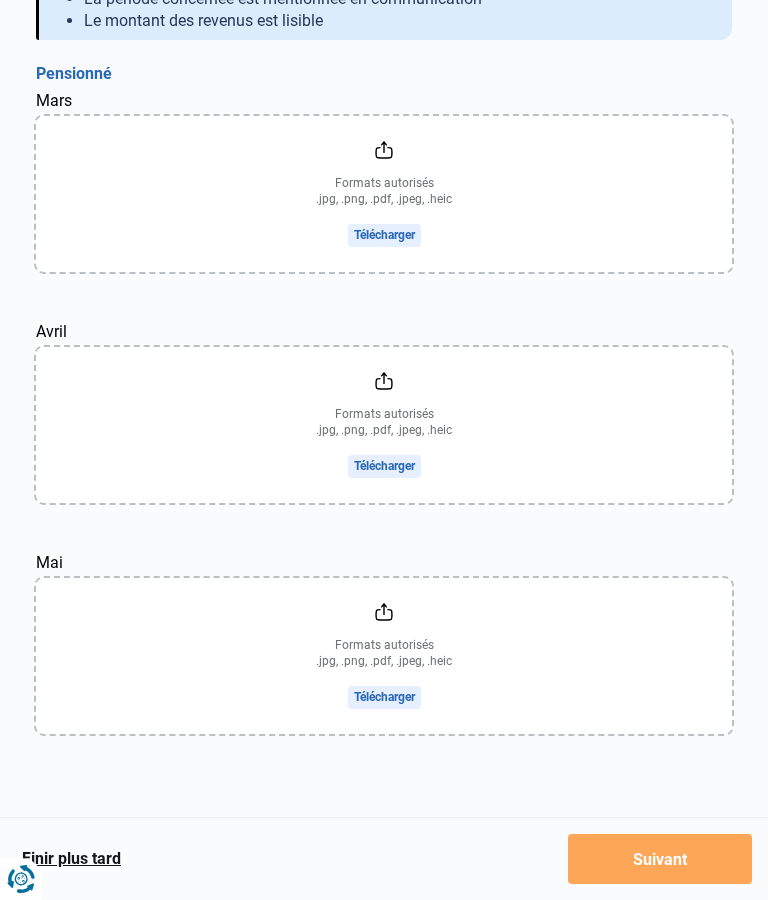 click on "Mars" 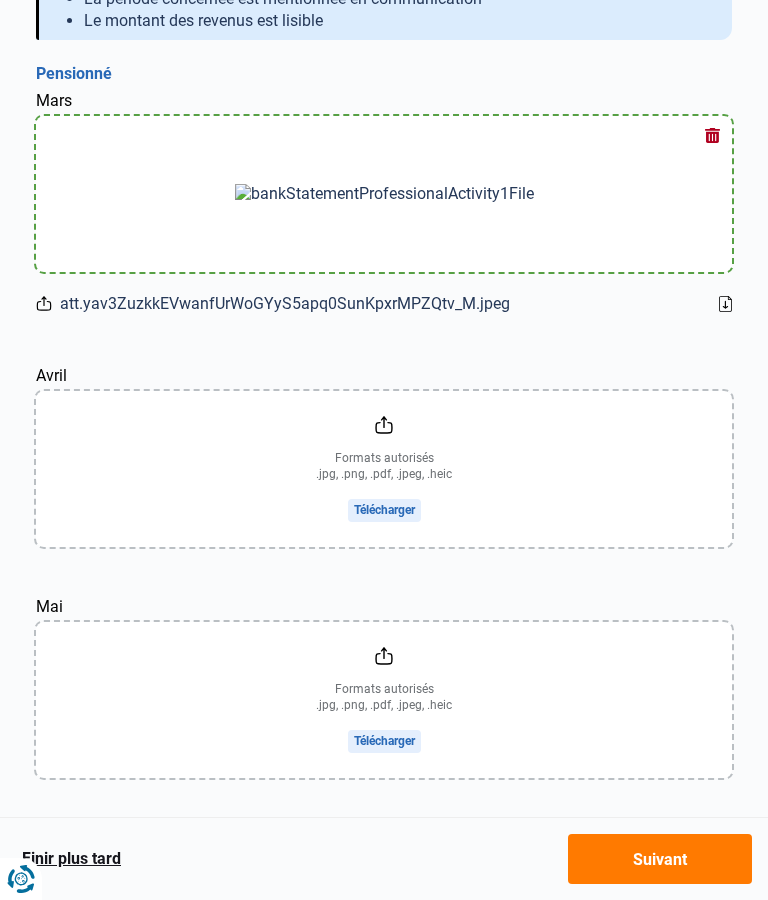 click on "Avril" 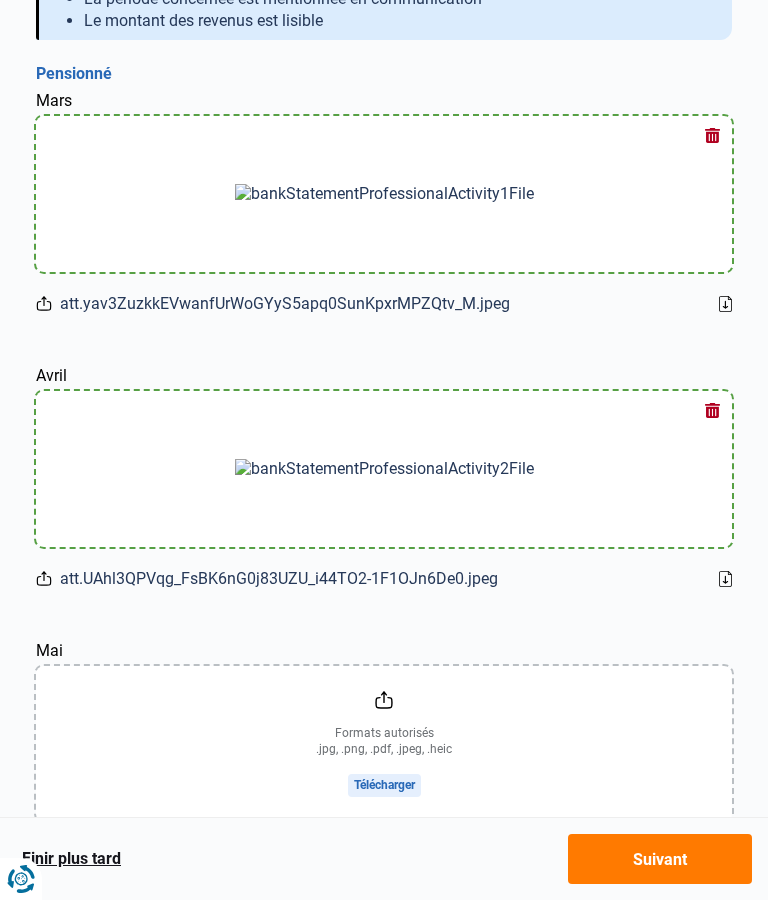 click on "Mai" 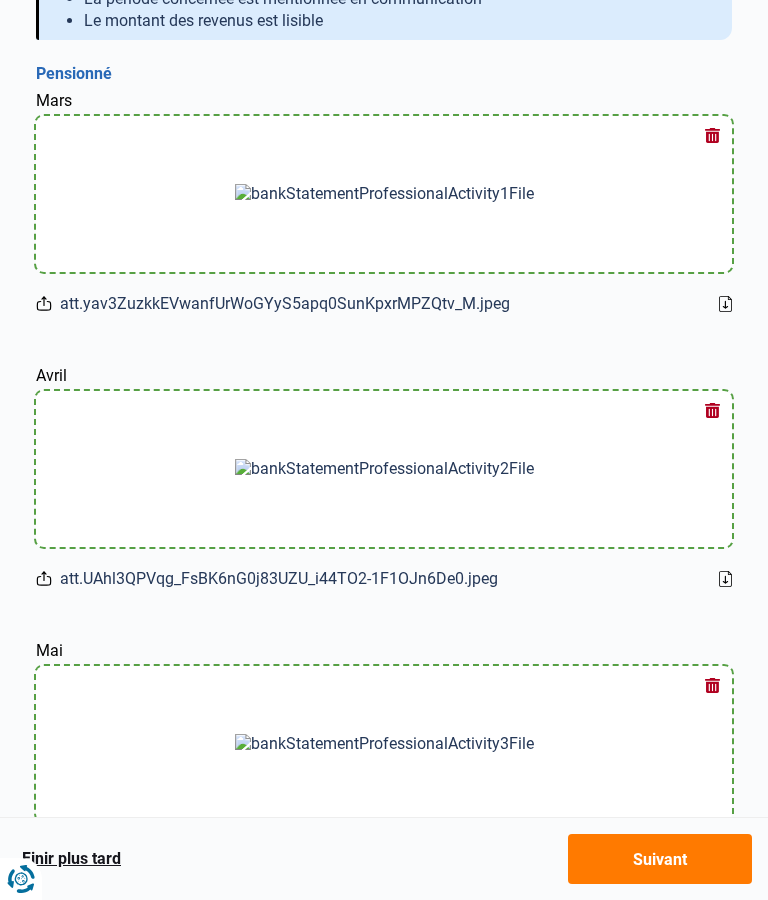 click on "Suivant" 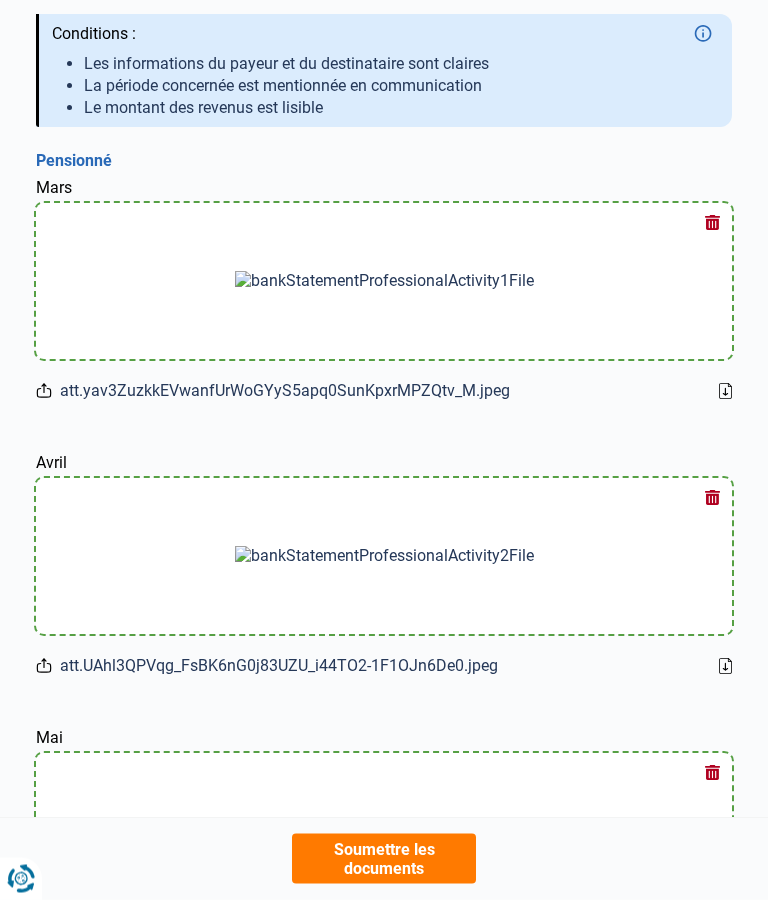 scroll, scrollTop: 0, scrollLeft: 0, axis: both 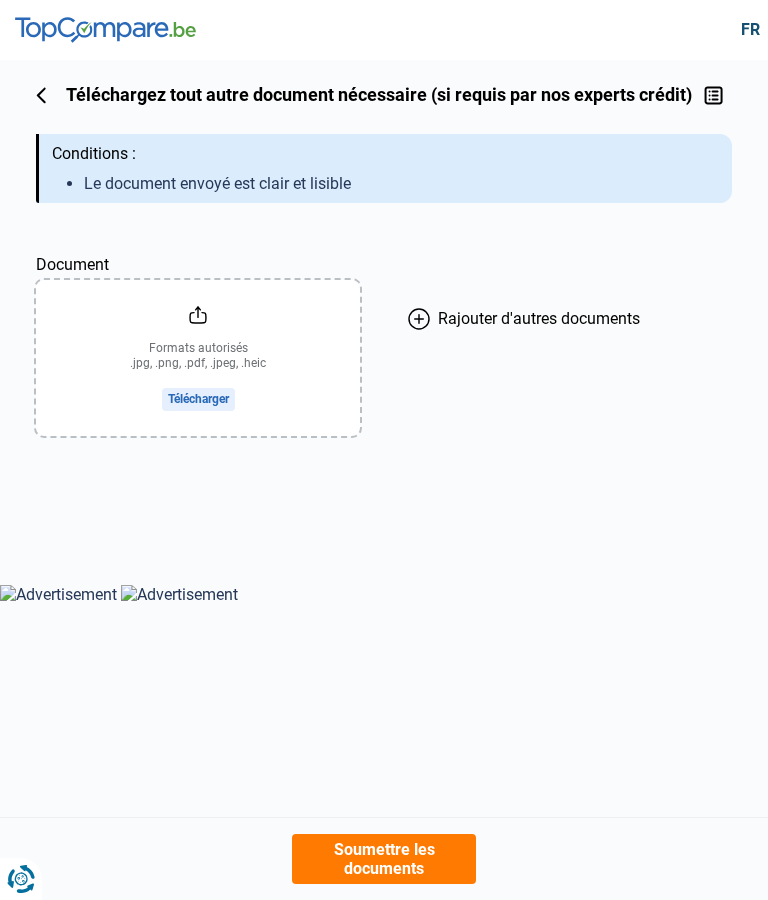 click on "Soumettre les documents" at bounding box center [384, 859] 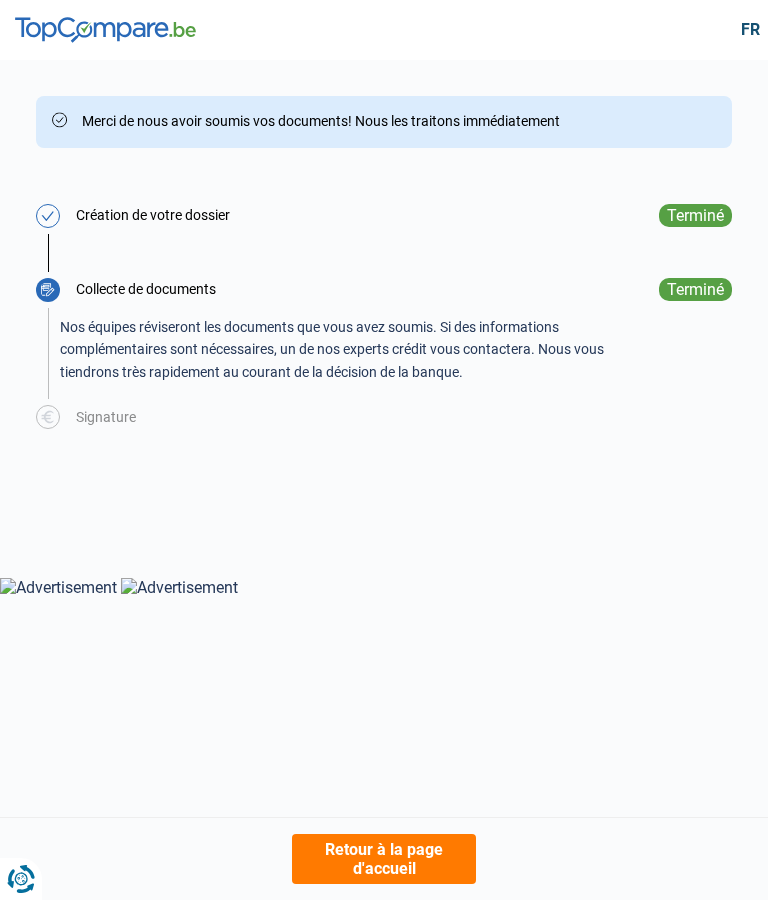 click on "Retour à la page d'accueil" at bounding box center [384, 859] 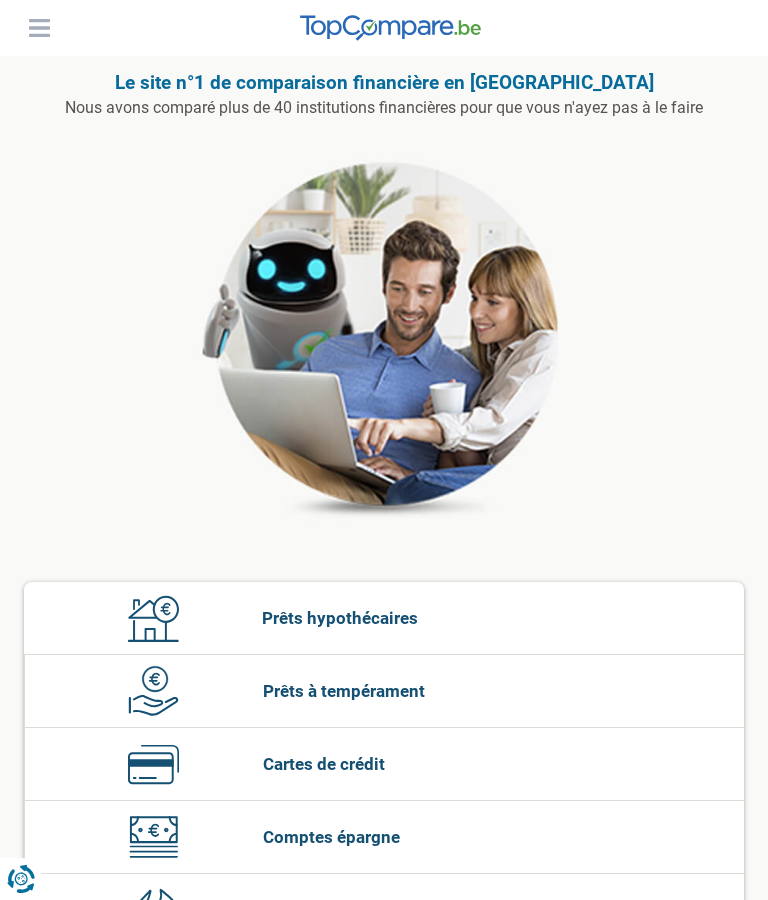 scroll, scrollTop: 0, scrollLeft: 0, axis: both 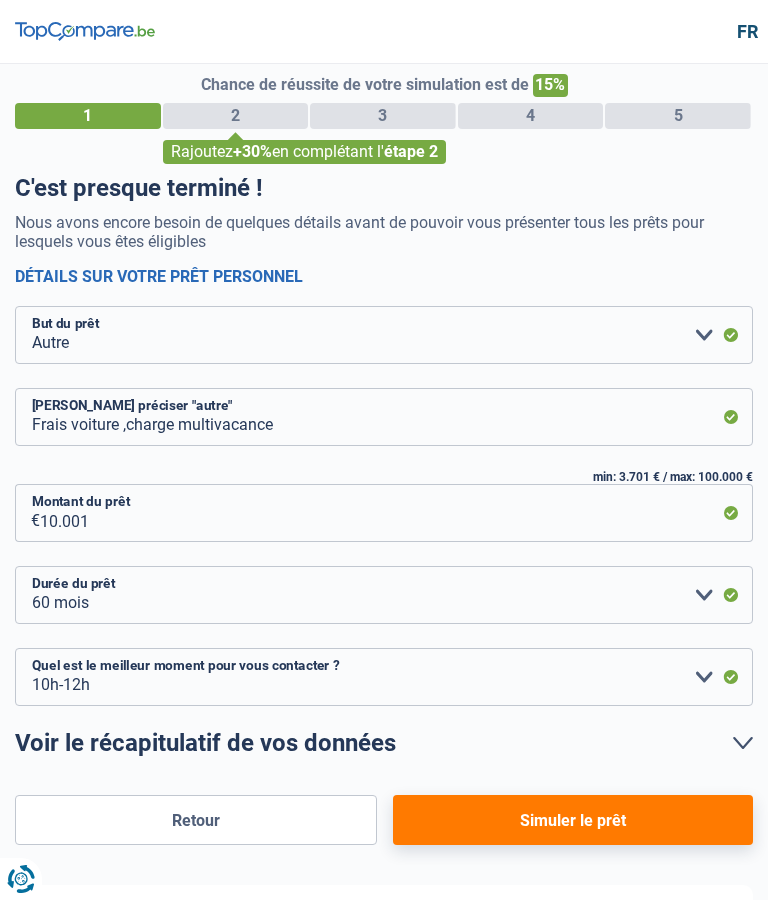 select on "other" 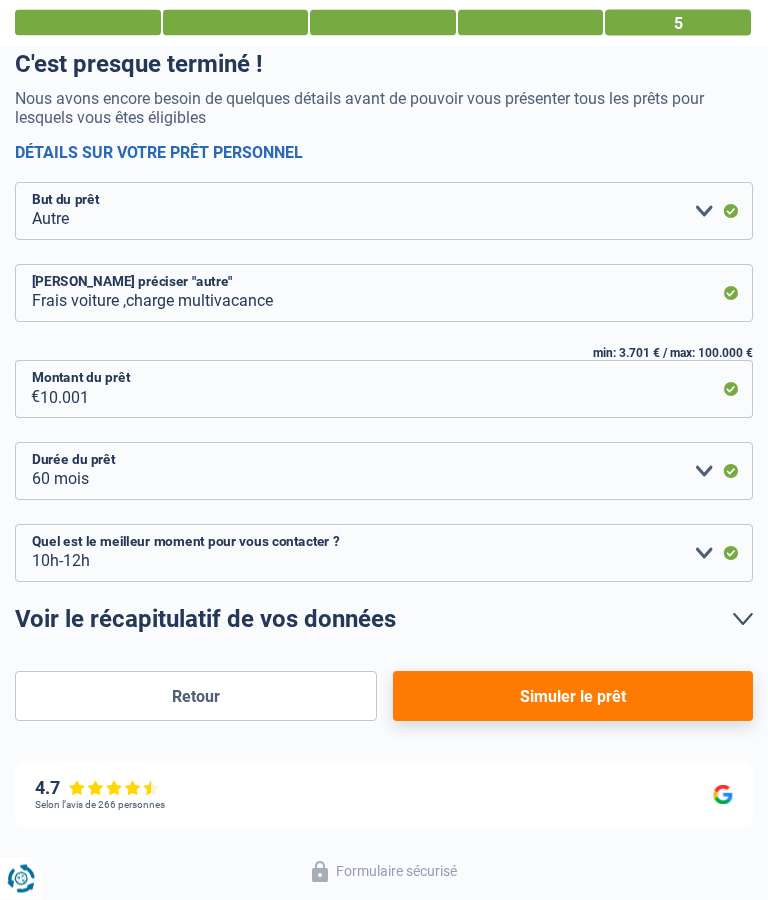 scroll, scrollTop: 139, scrollLeft: 0, axis: vertical 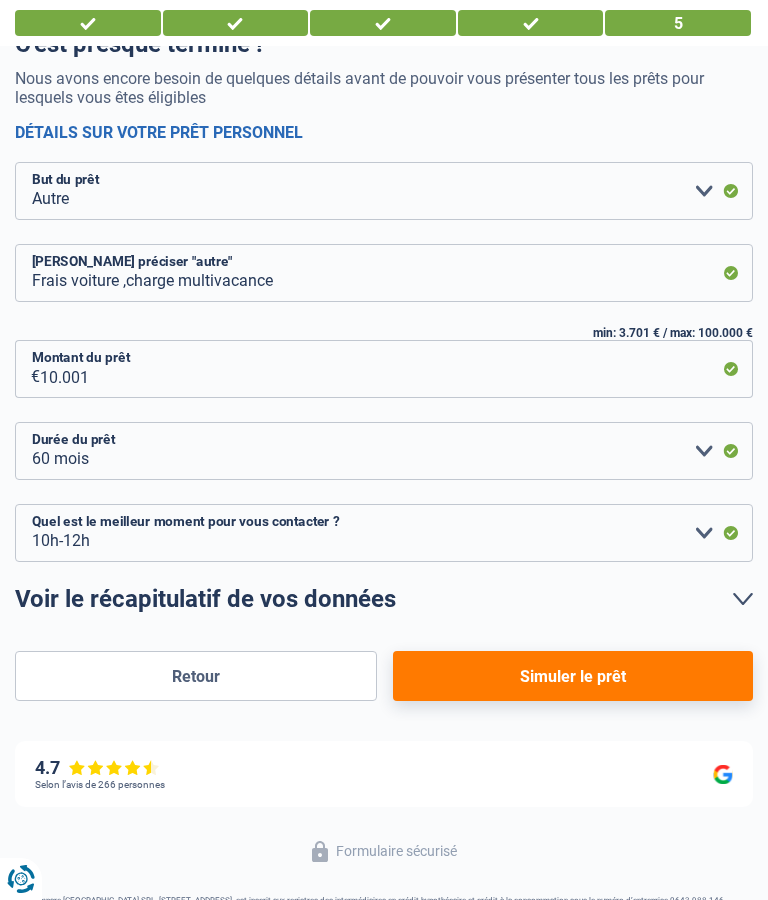 click on "Simuler le prêt" at bounding box center (573, 676) 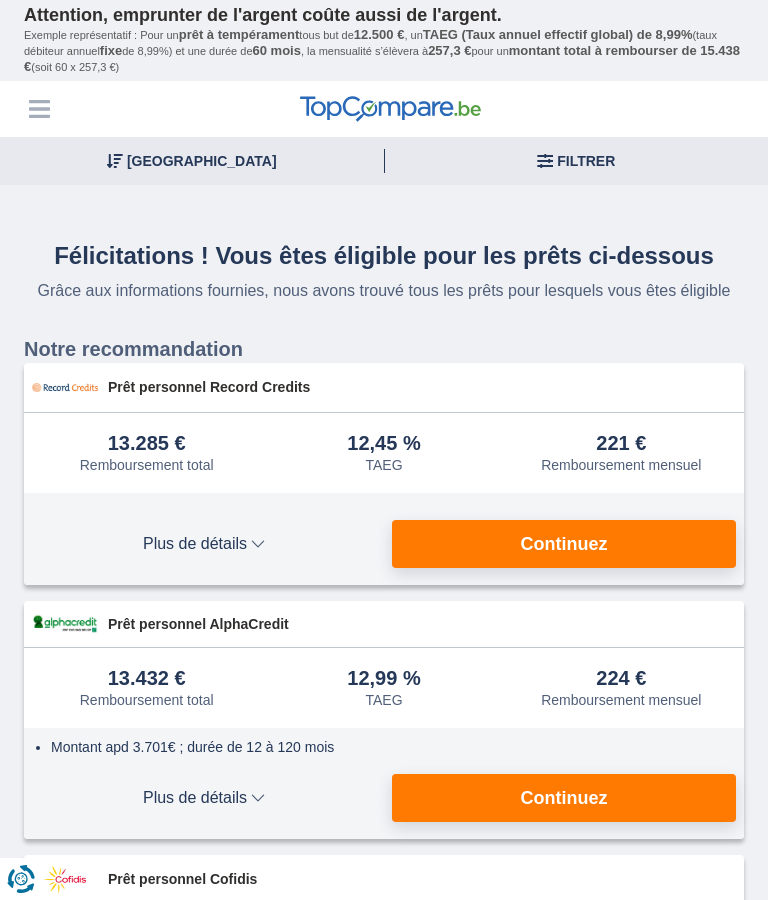 scroll, scrollTop: 0, scrollLeft: 0, axis: both 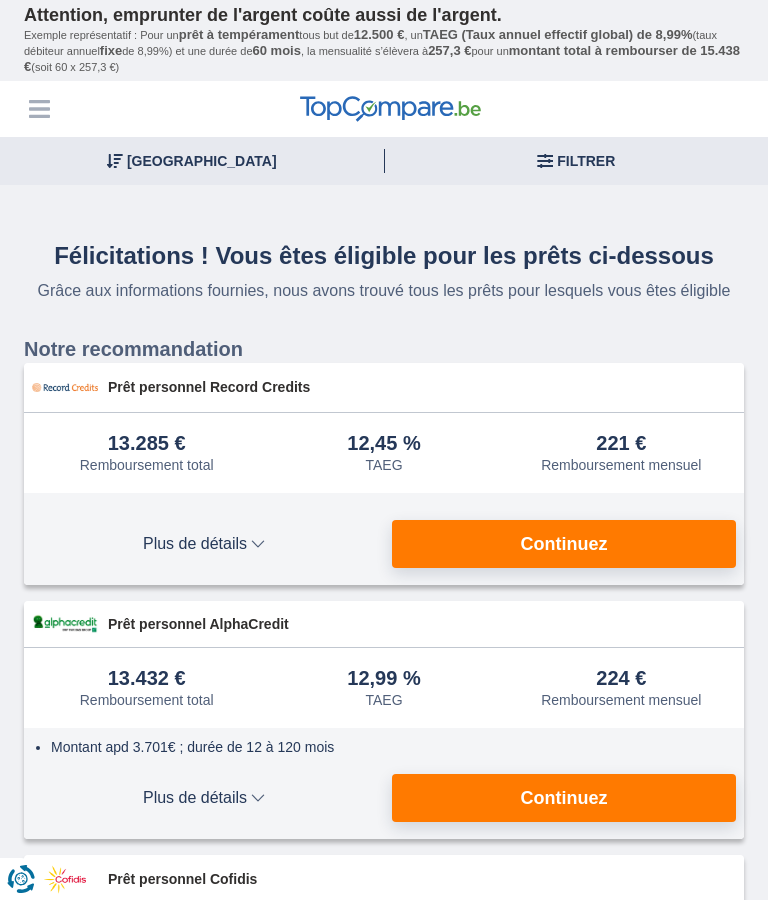 click on "Plus de détails" at bounding box center [204, 544] 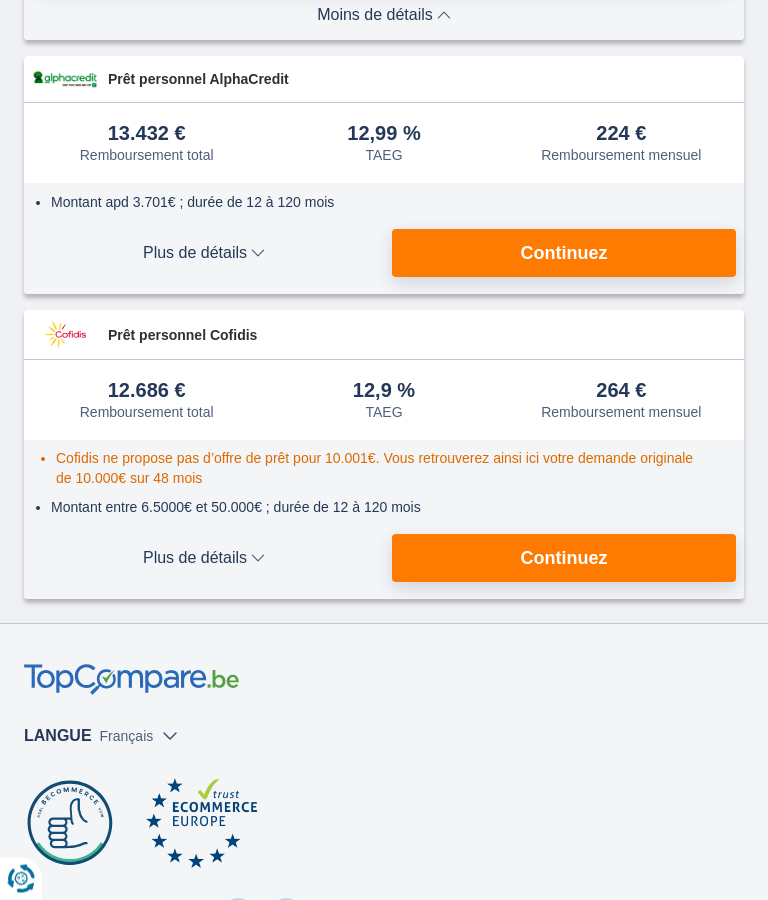 scroll, scrollTop: 783, scrollLeft: 0, axis: vertical 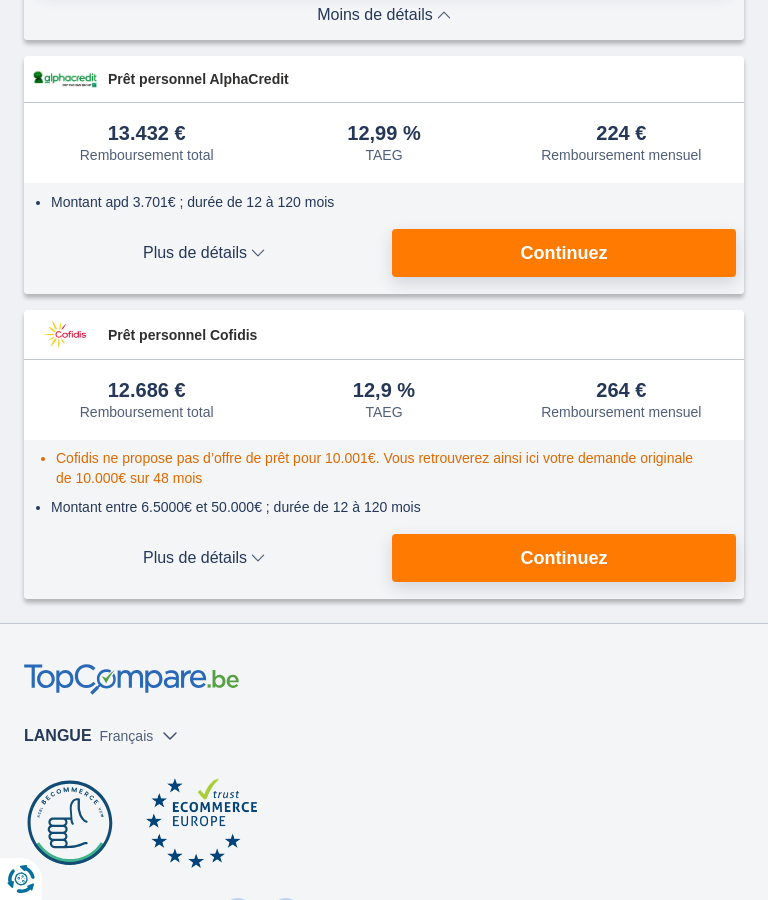 click on "Continuez" at bounding box center [564, 558] 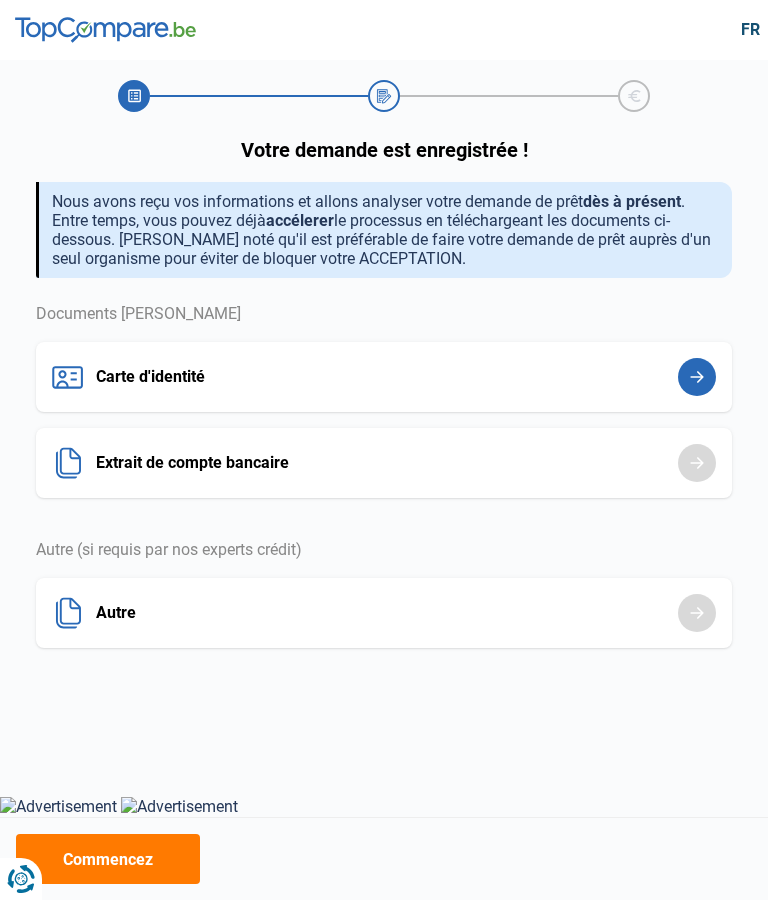 scroll, scrollTop: 0, scrollLeft: 0, axis: both 